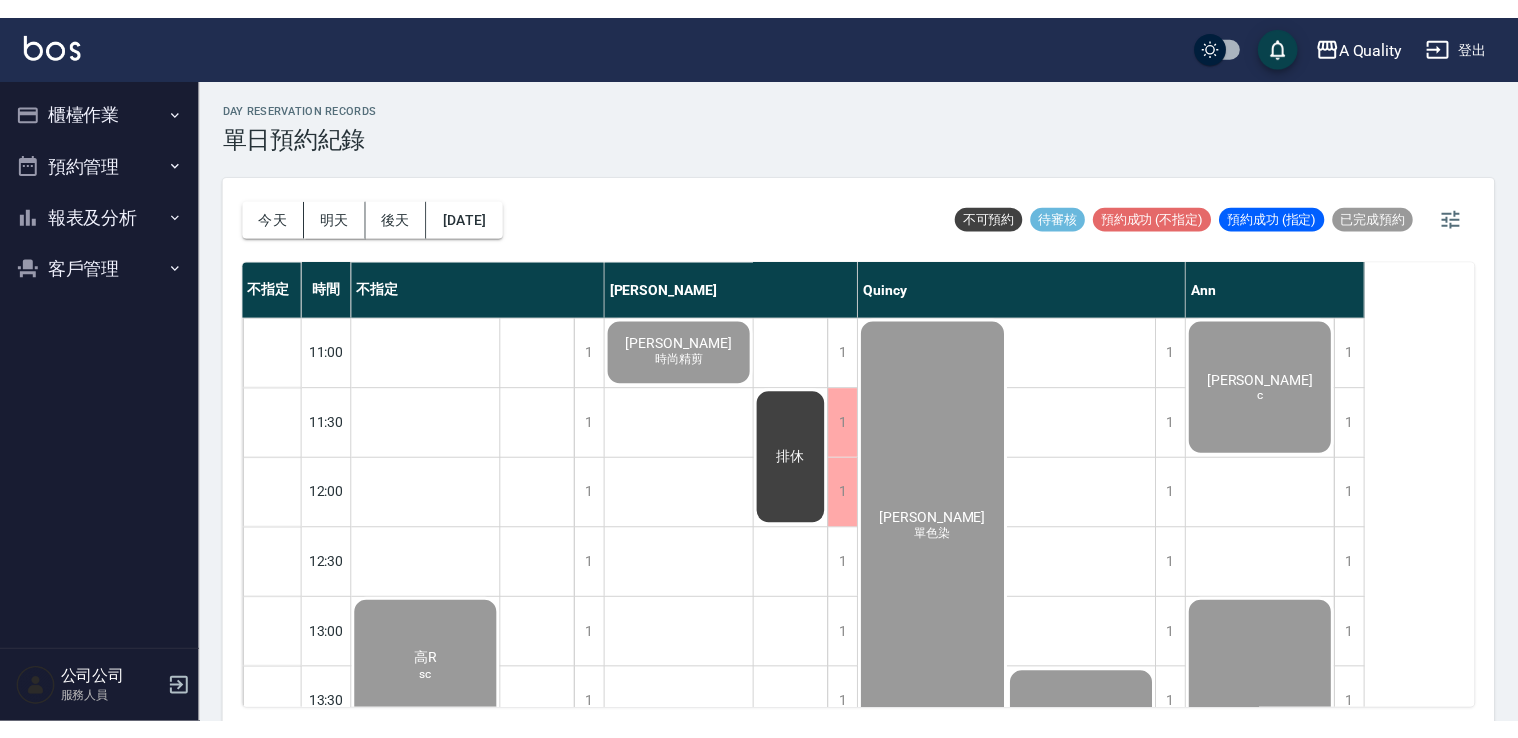 scroll, scrollTop: 0, scrollLeft: 0, axis: both 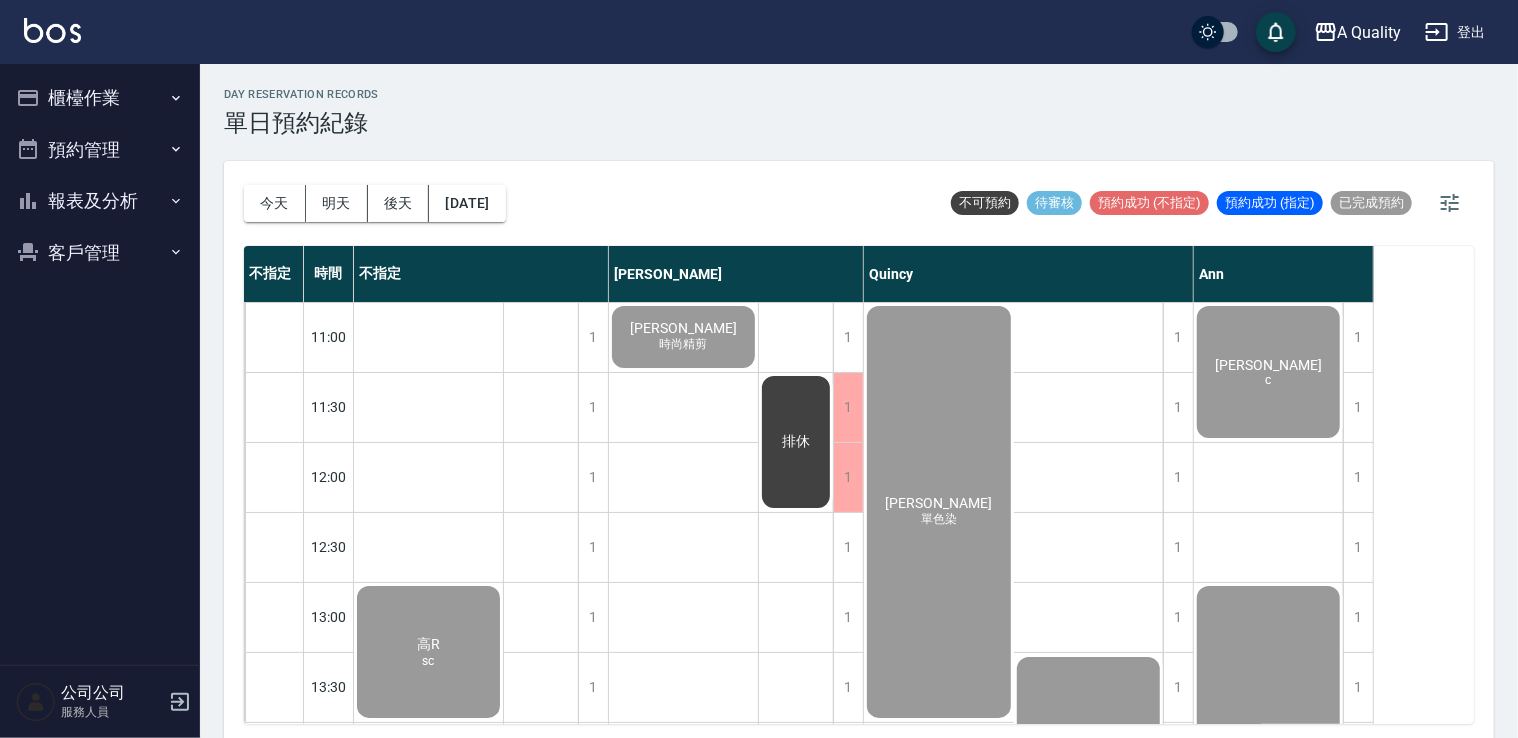click on "櫃檯作業" at bounding box center [100, 98] 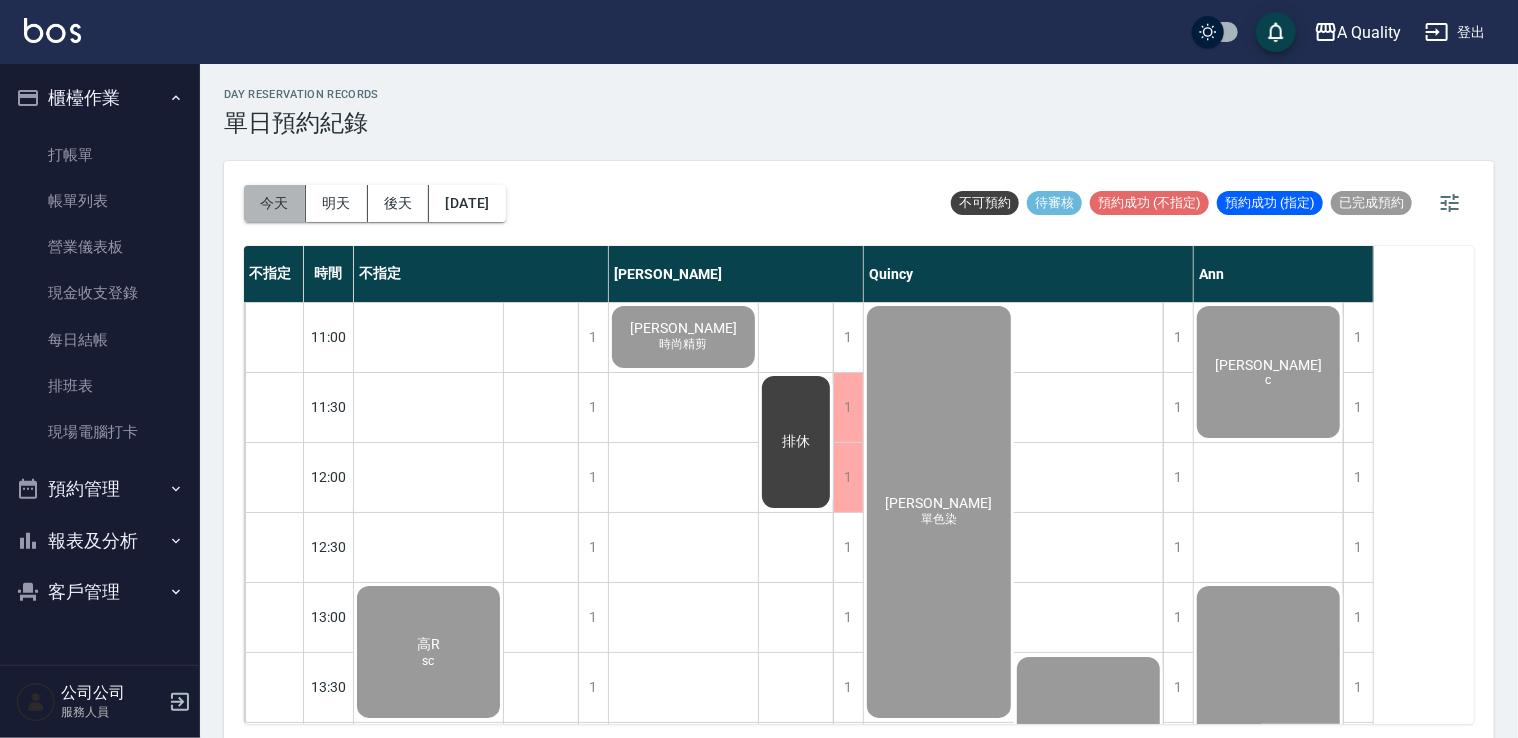 click on "今天" at bounding box center [275, 203] 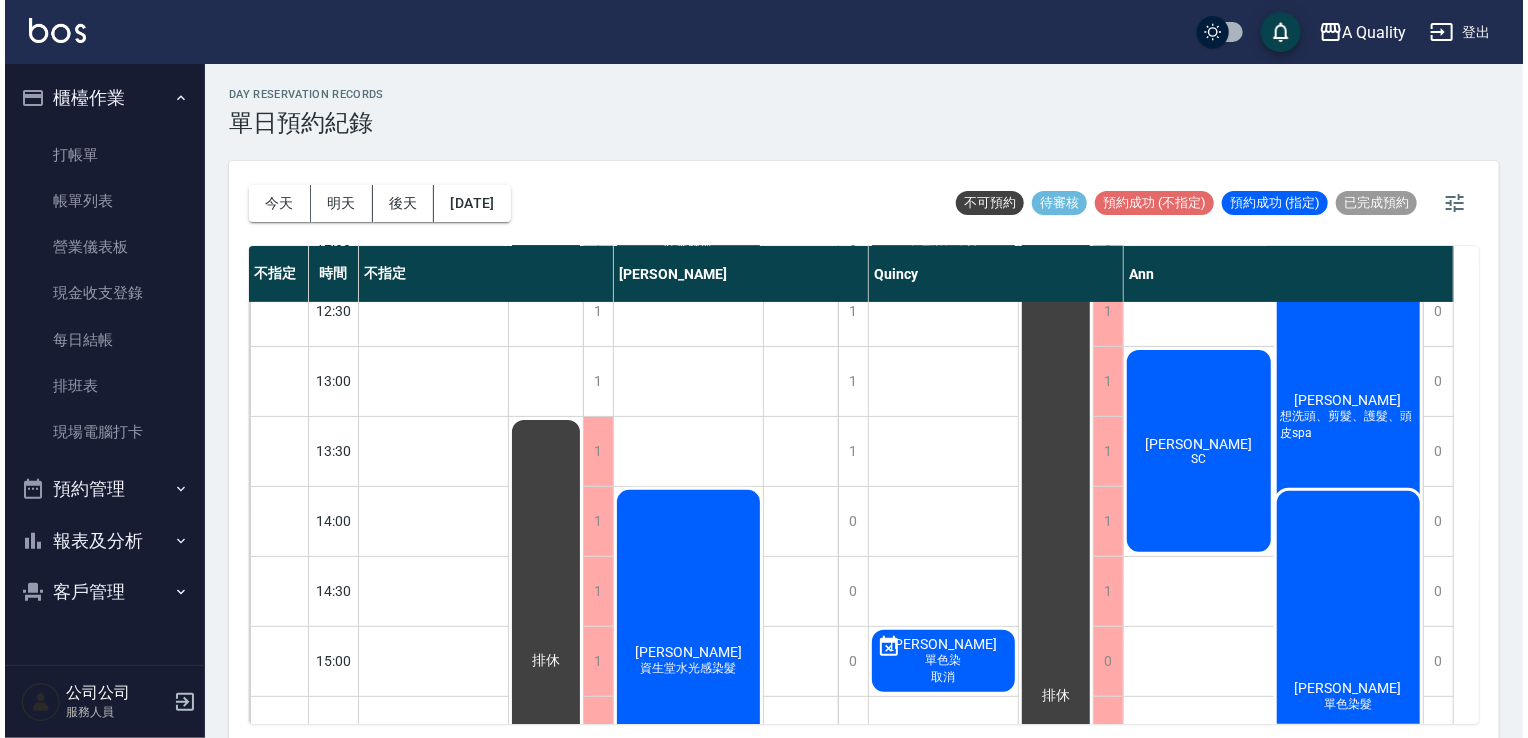 scroll, scrollTop: 300, scrollLeft: 0, axis: vertical 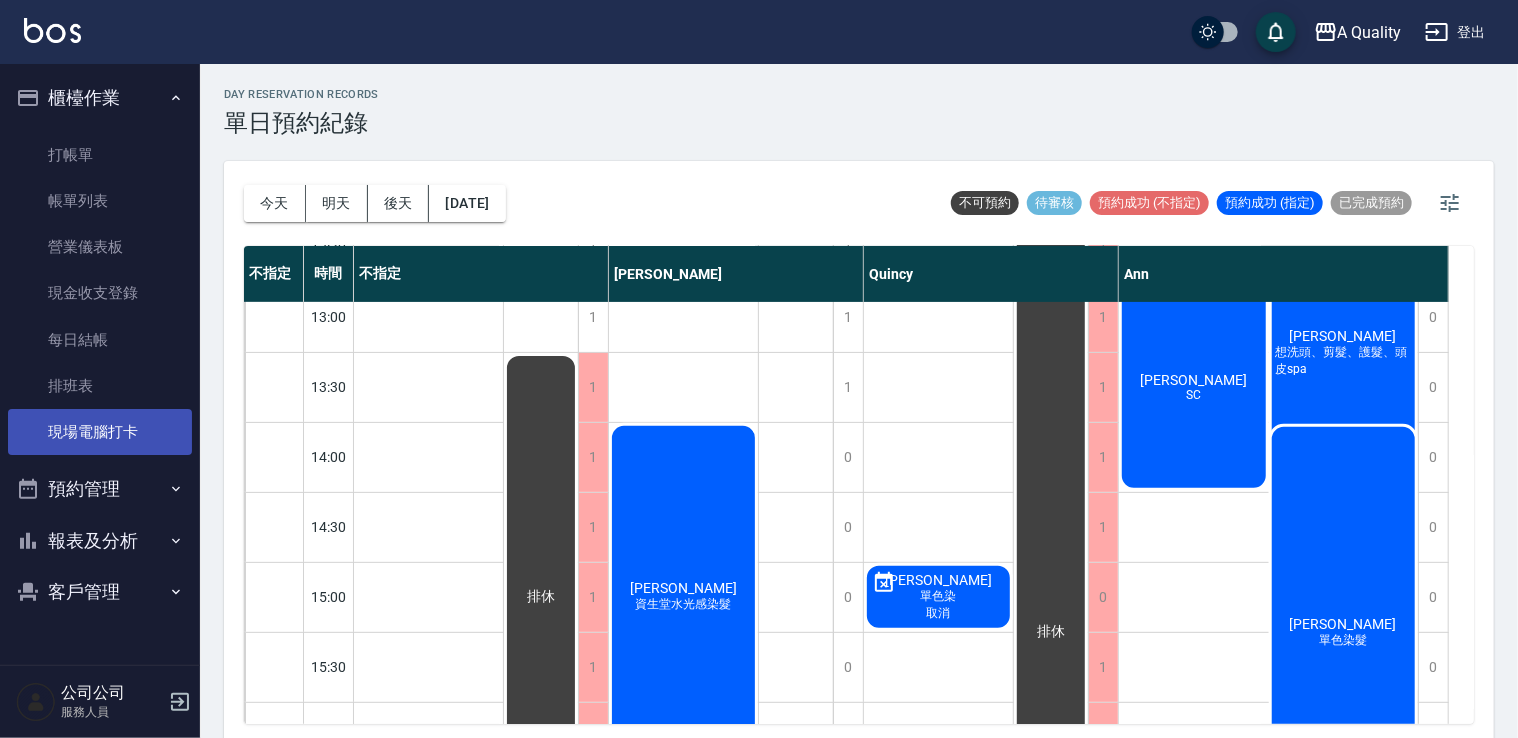 click on "現場電腦打卡" at bounding box center (100, 432) 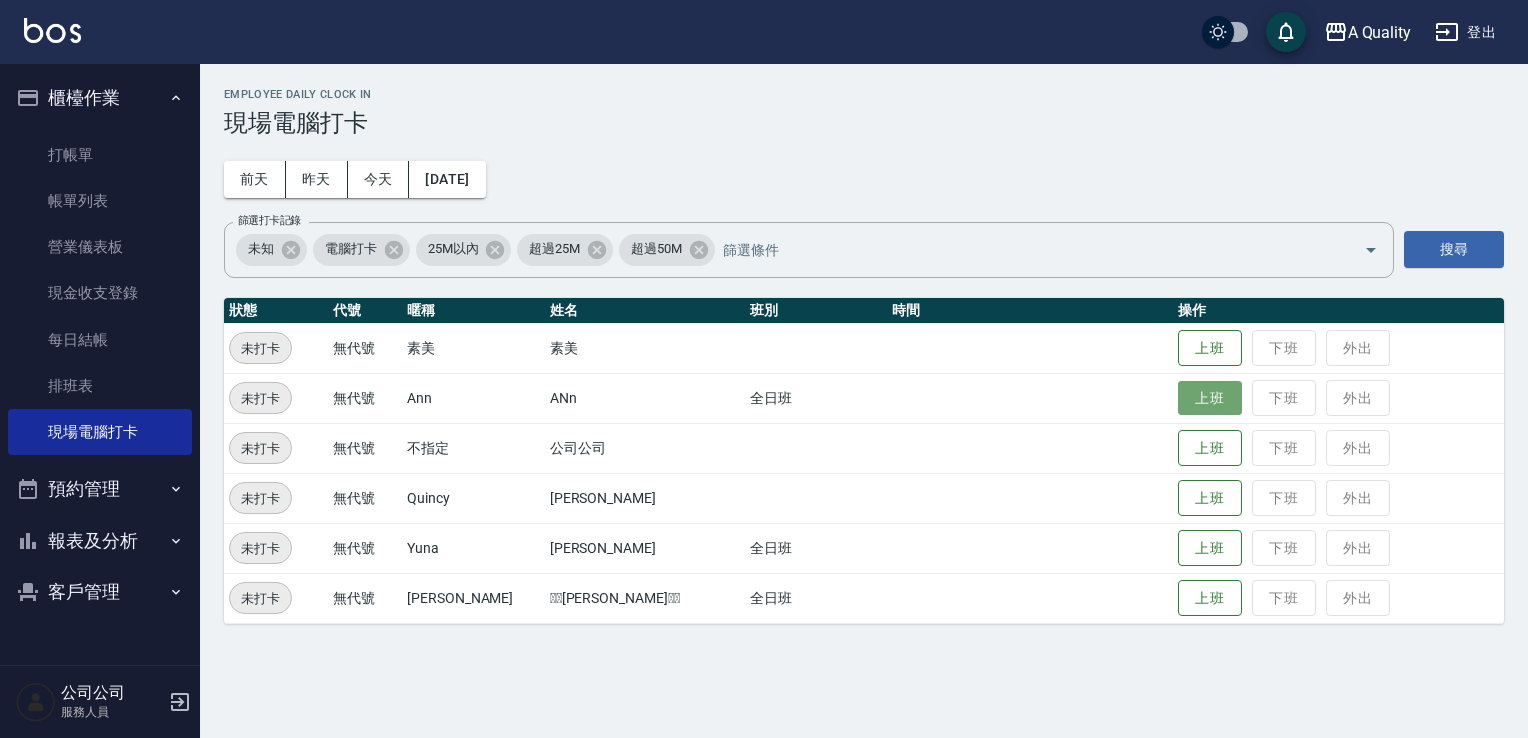 click on "上班" at bounding box center (1210, 398) 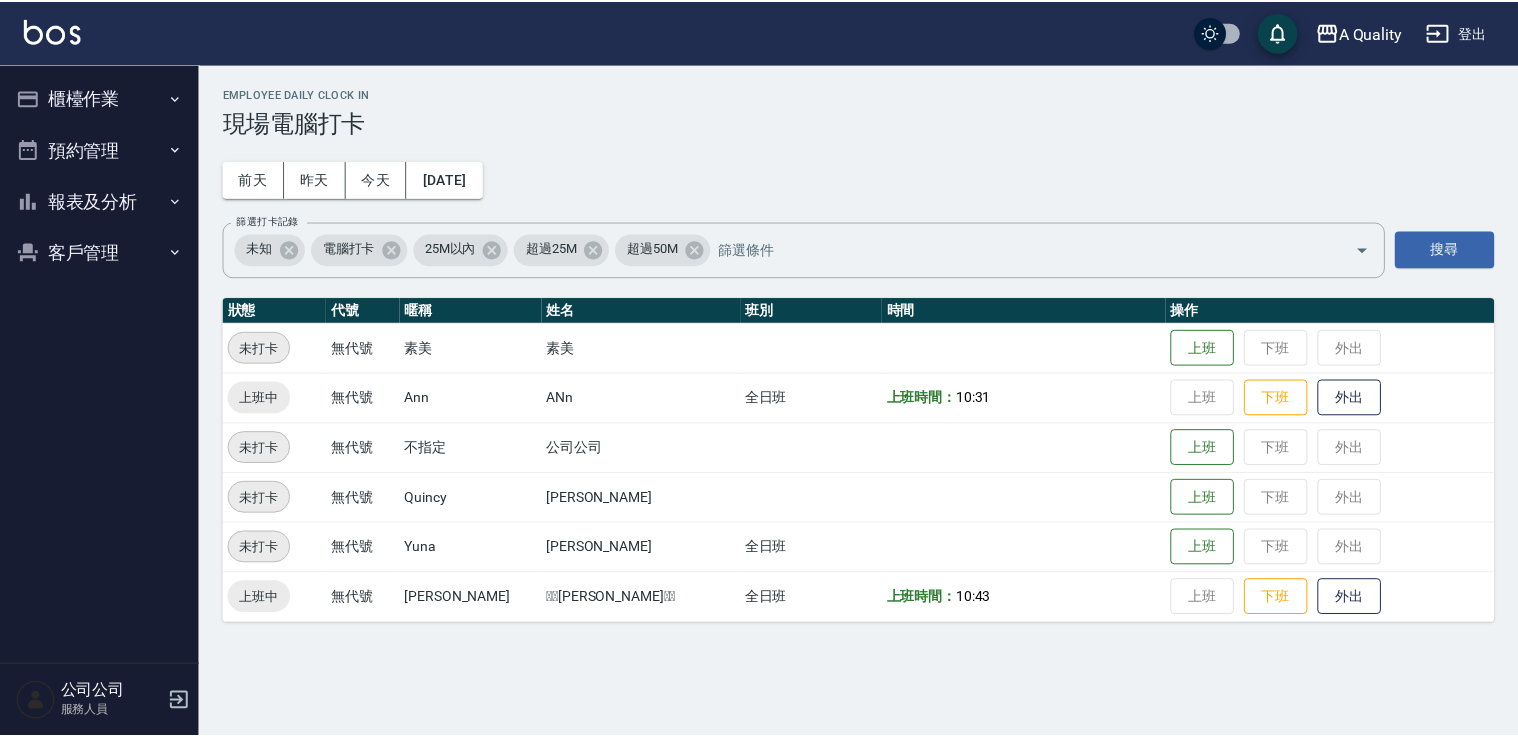 scroll, scrollTop: 0, scrollLeft: 0, axis: both 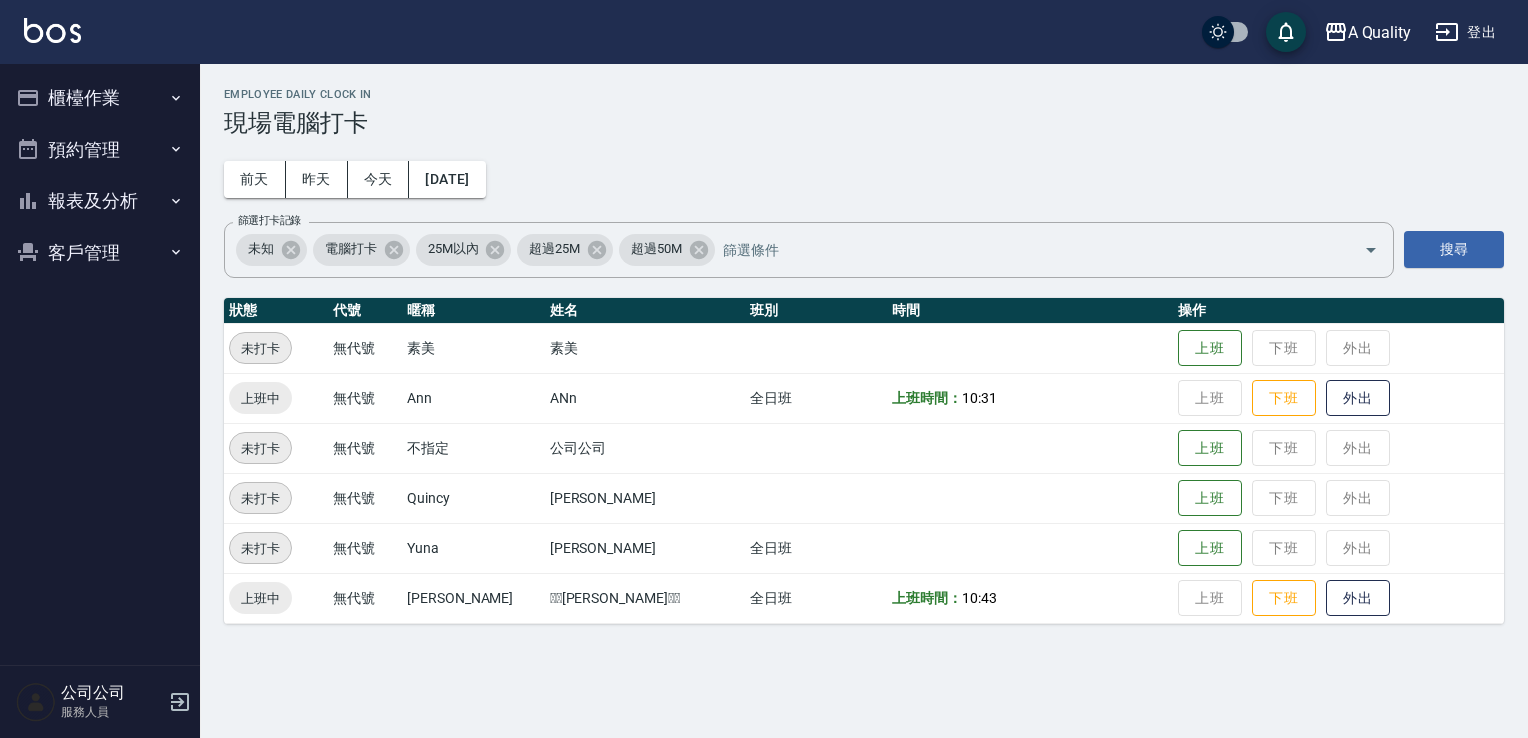 click on "櫃檯作業" at bounding box center [100, 98] 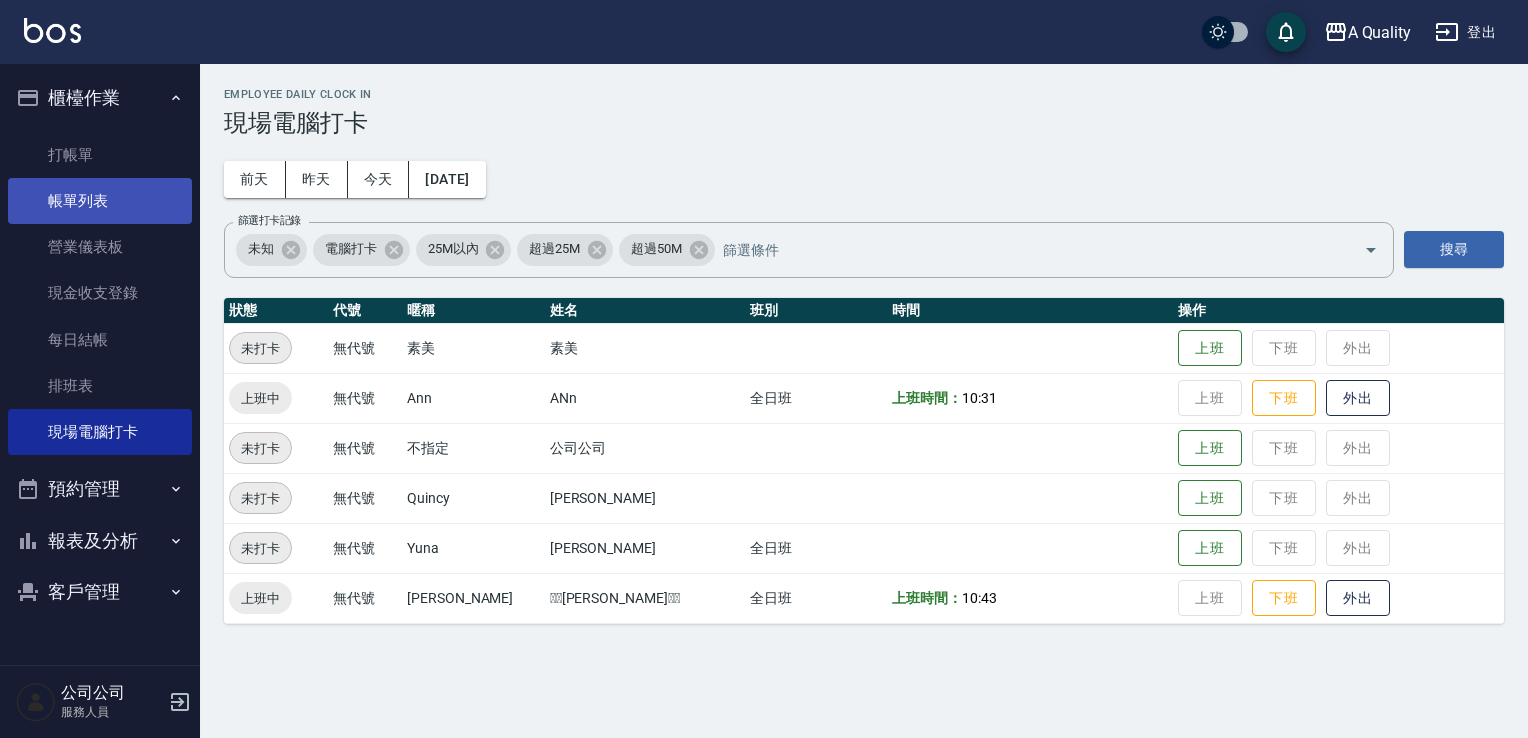 click on "帳單列表" at bounding box center (100, 201) 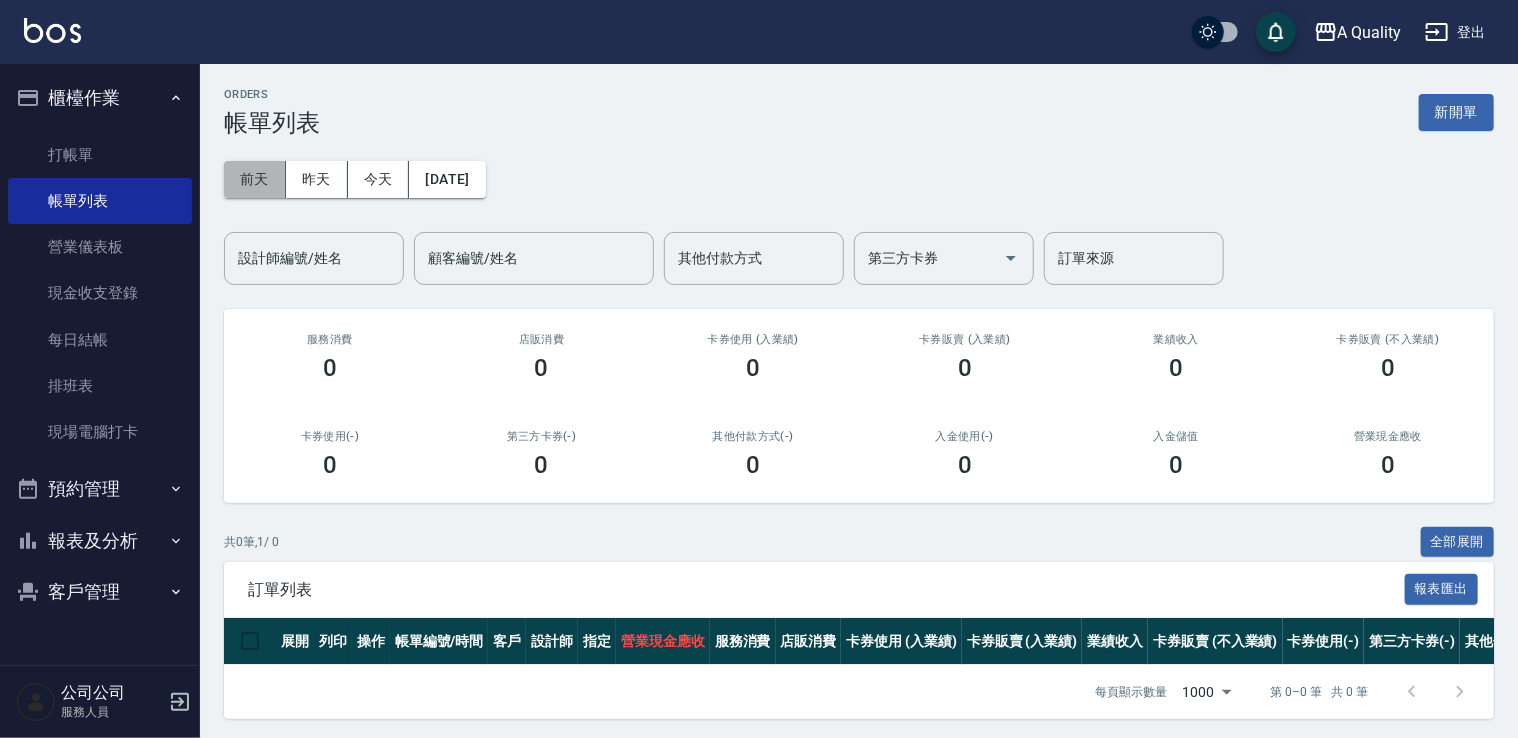 click on "前天" at bounding box center [255, 179] 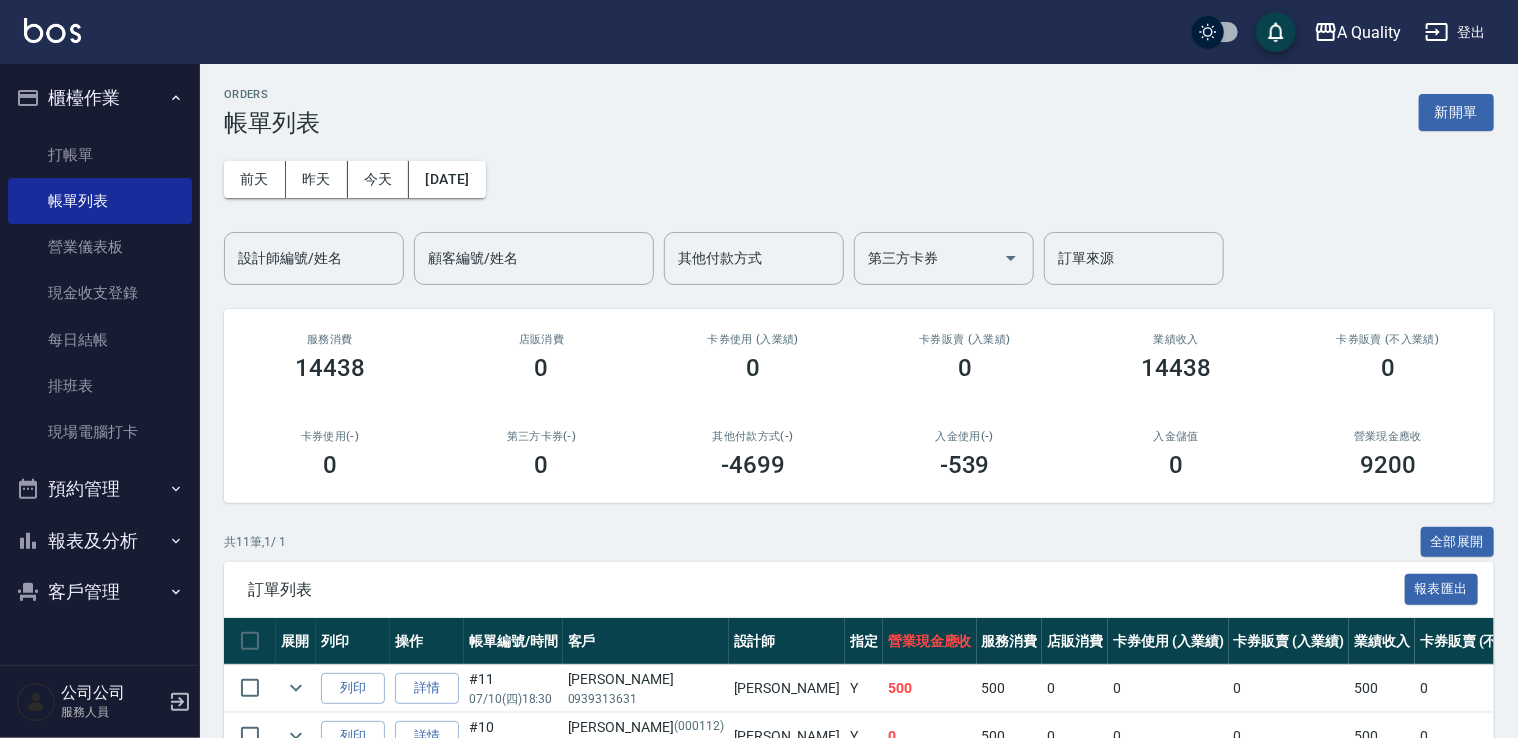 click on "預約管理" at bounding box center [100, 489] 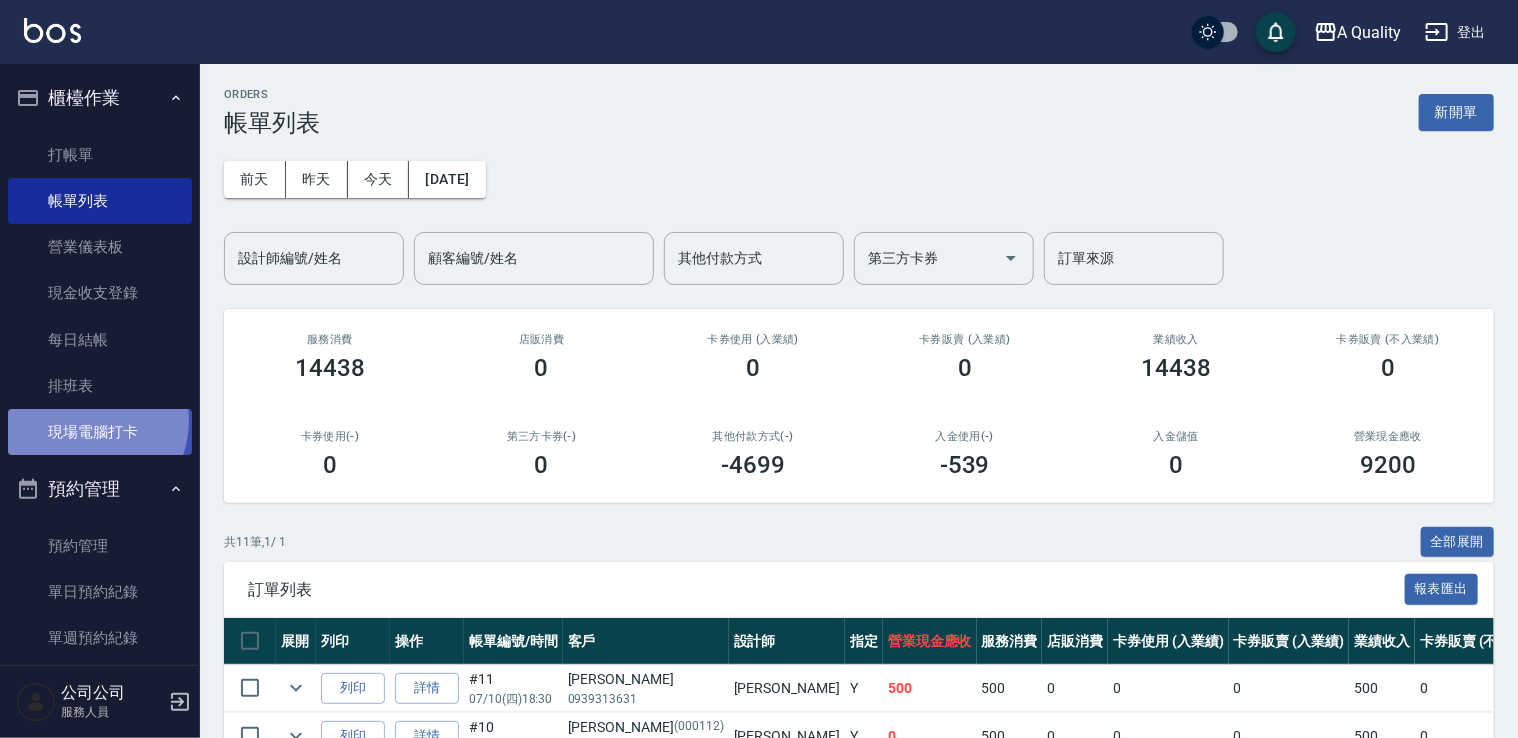click on "現場電腦打卡" at bounding box center (100, 432) 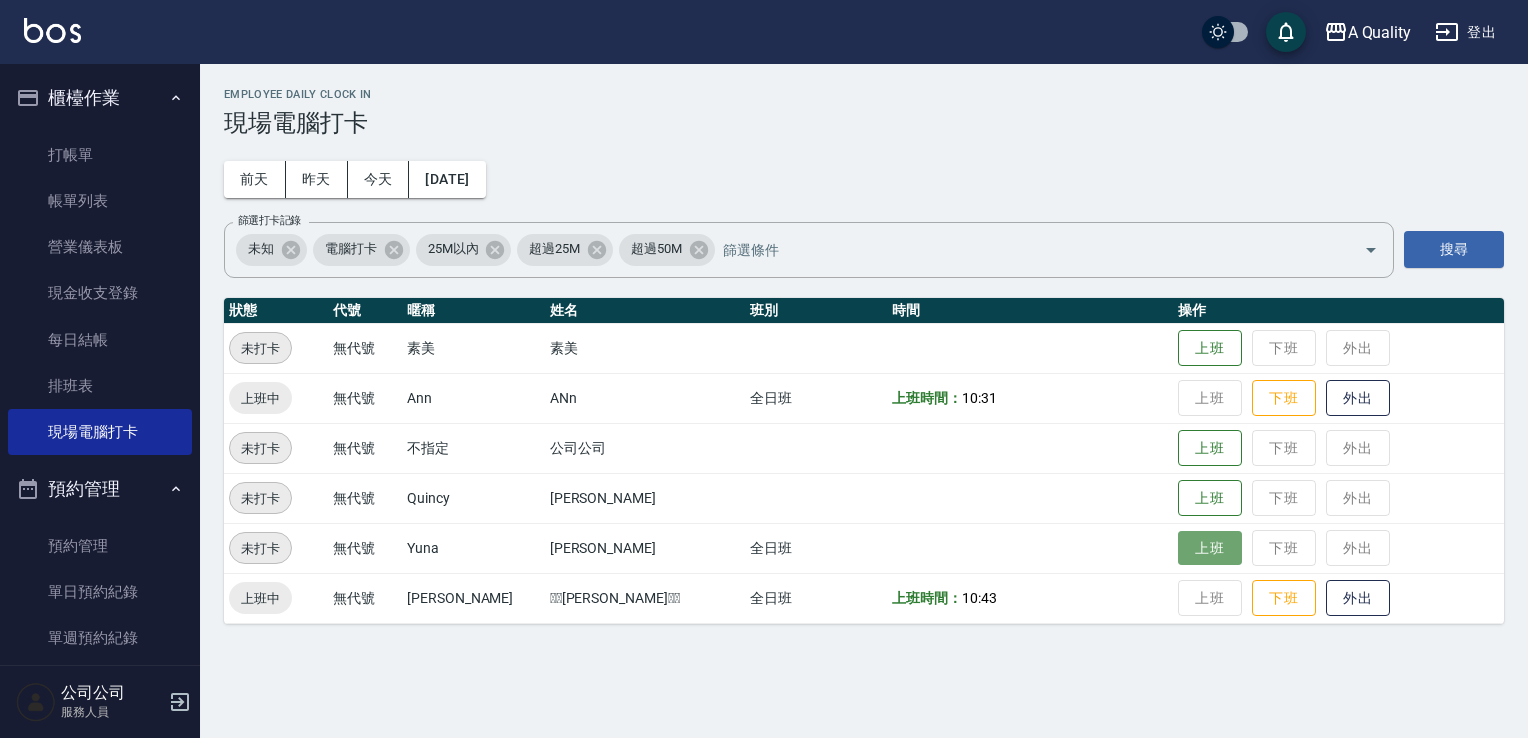 click on "上班" at bounding box center [1210, 548] 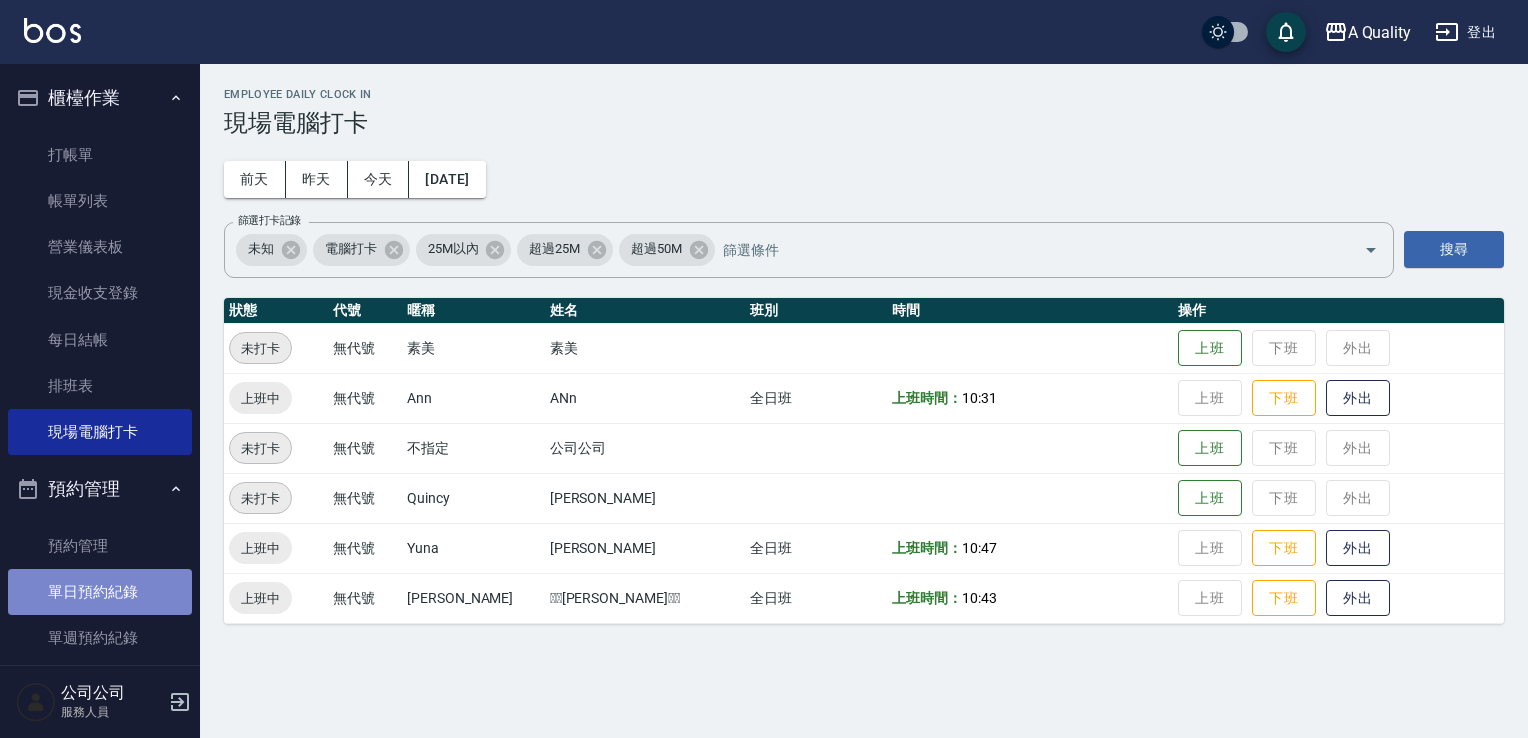 drag, startPoint x: 108, startPoint y: 575, endPoint x: 199, endPoint y: 269, distance: 319.24442 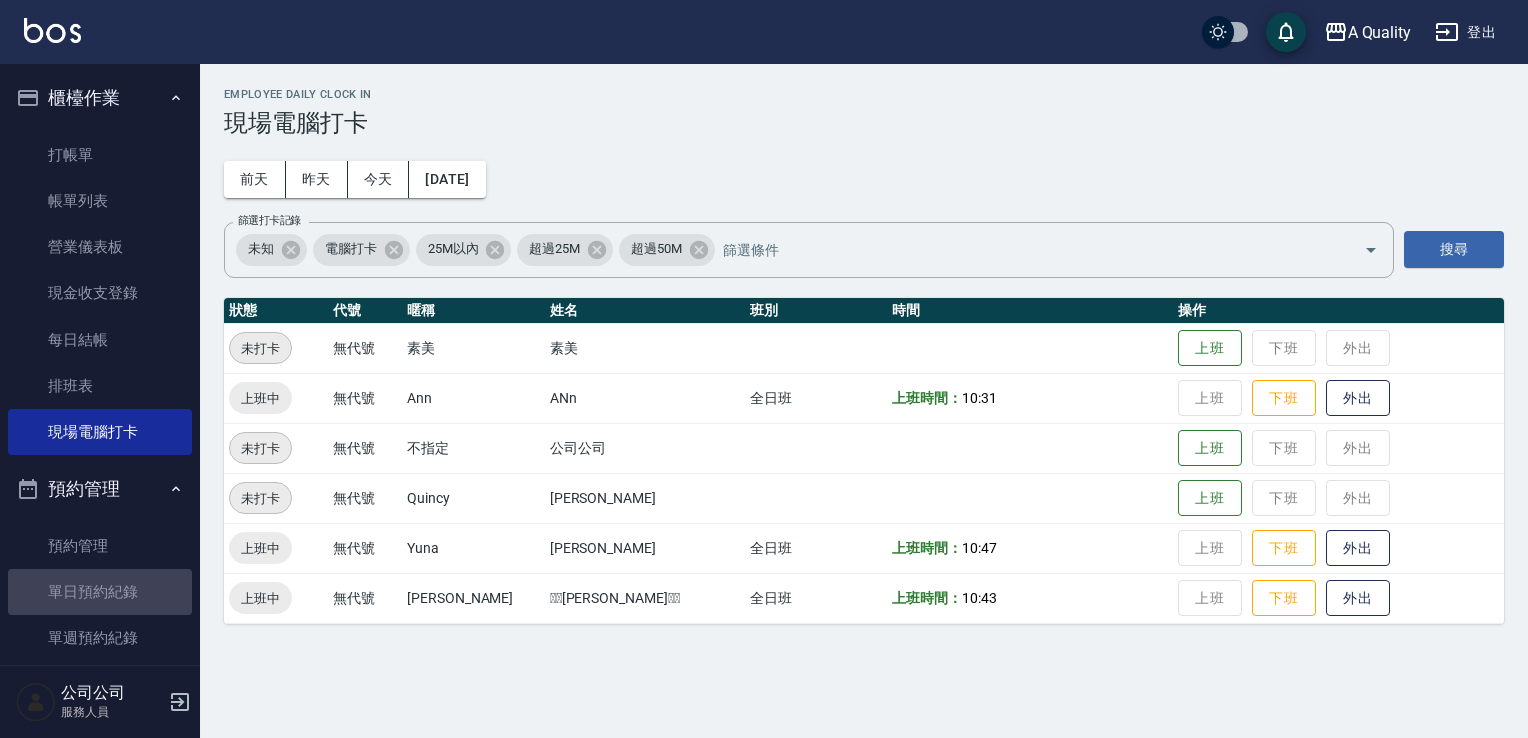 click on "單日預約紀錄" at bounding box center (100, 592) 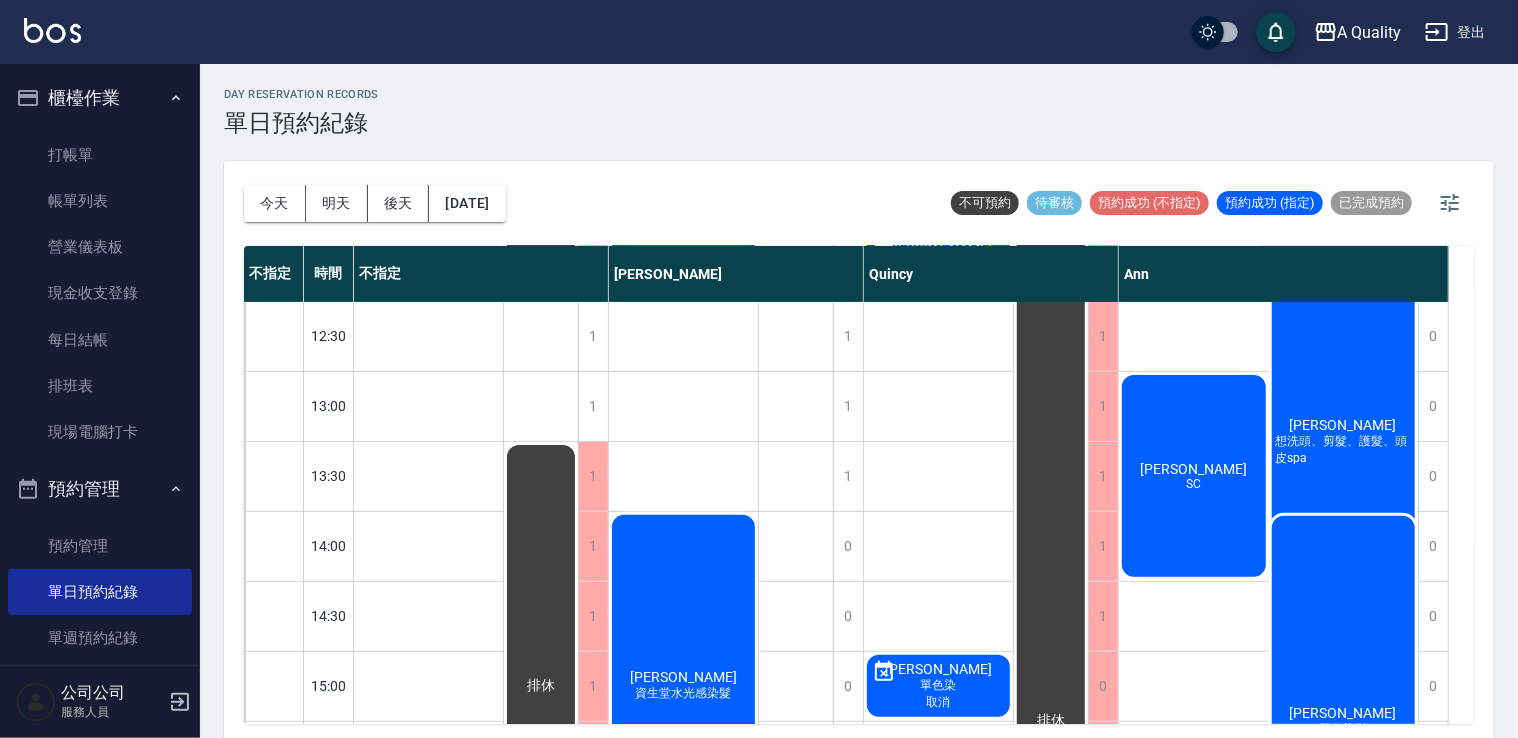 scroll, scrollTop: 53, scrollLeft: 0, axis: vertical 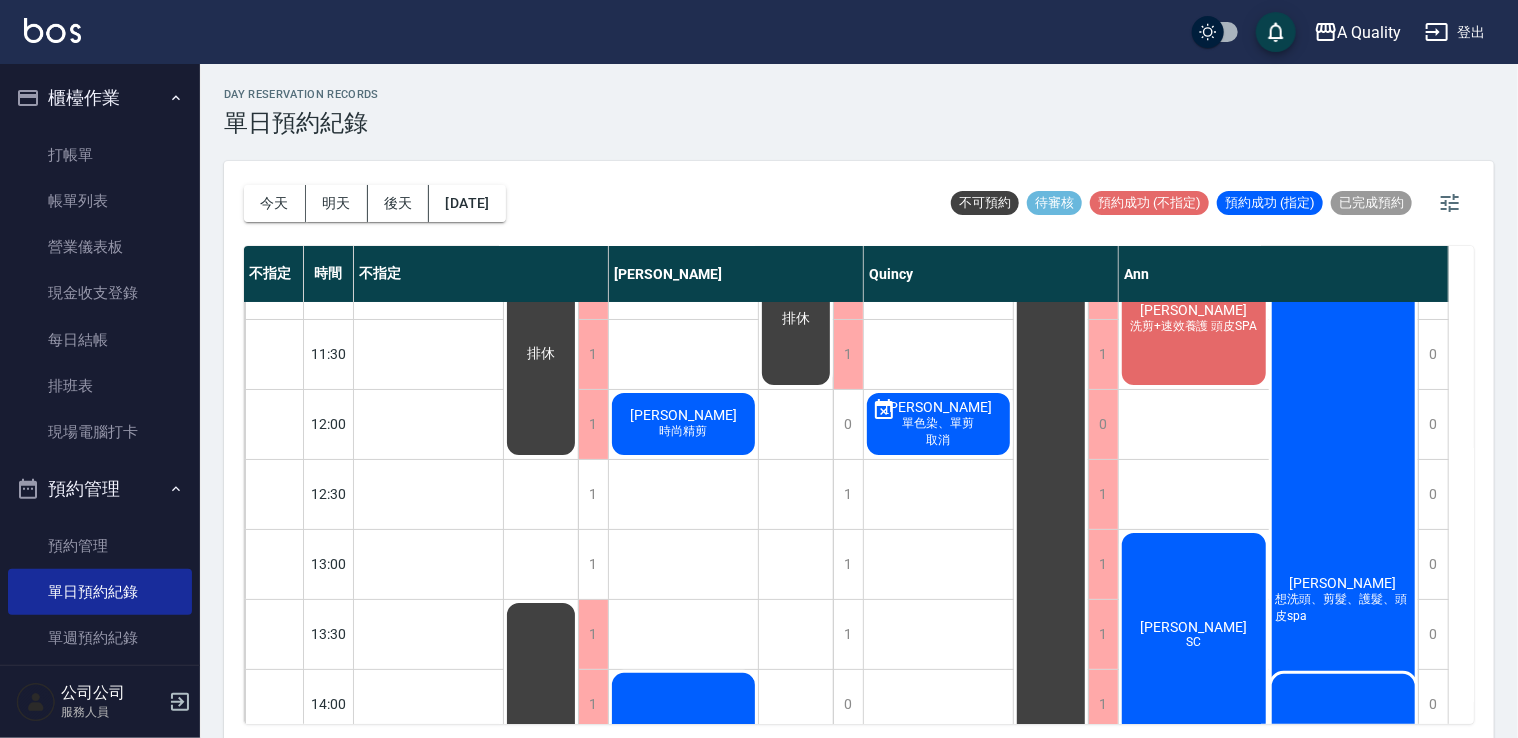 click on "曾怡慈 洗剪+速效養護 頭皮SPA" at bounding box center [428, 1229] 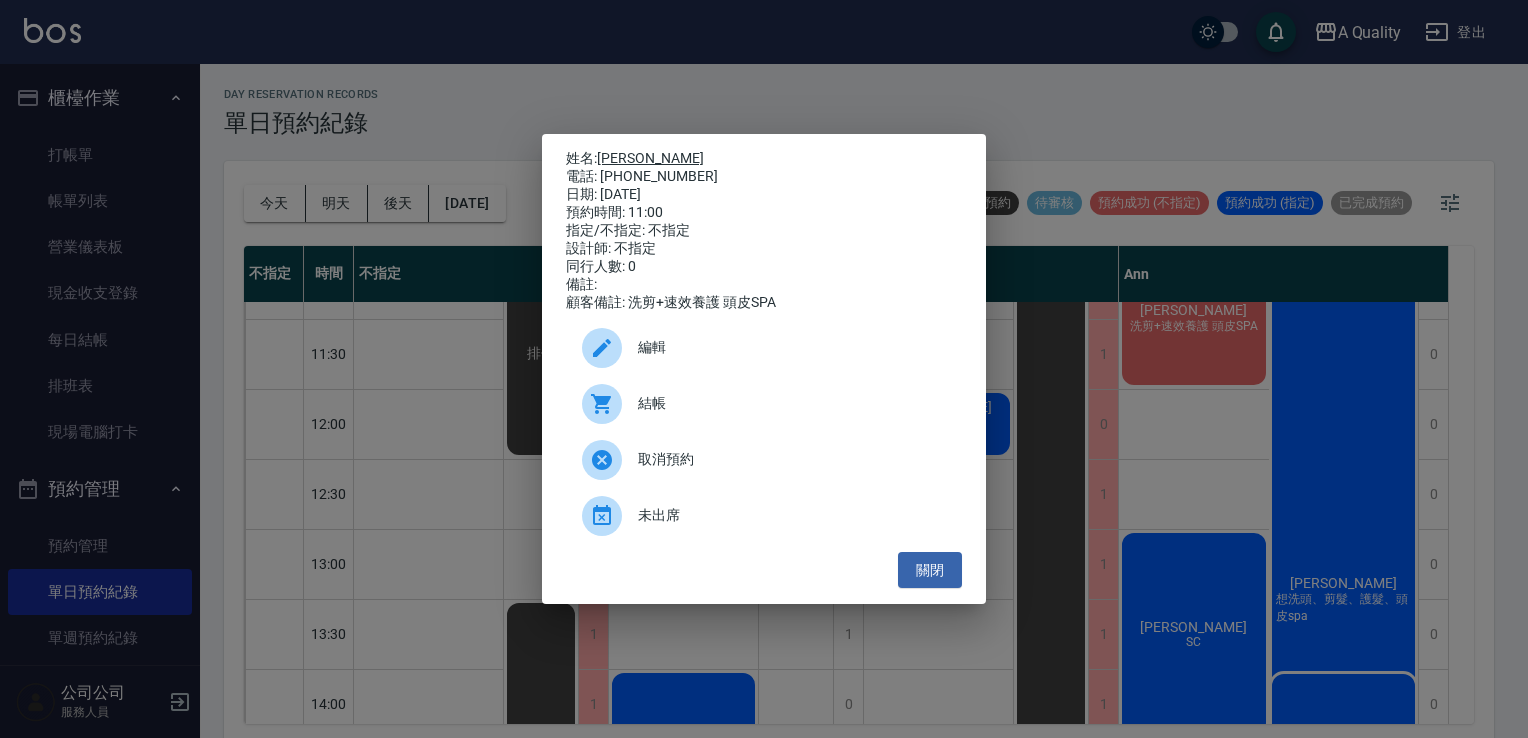 click on "[PERSON_NAME]" at bounding box center (650, 158) 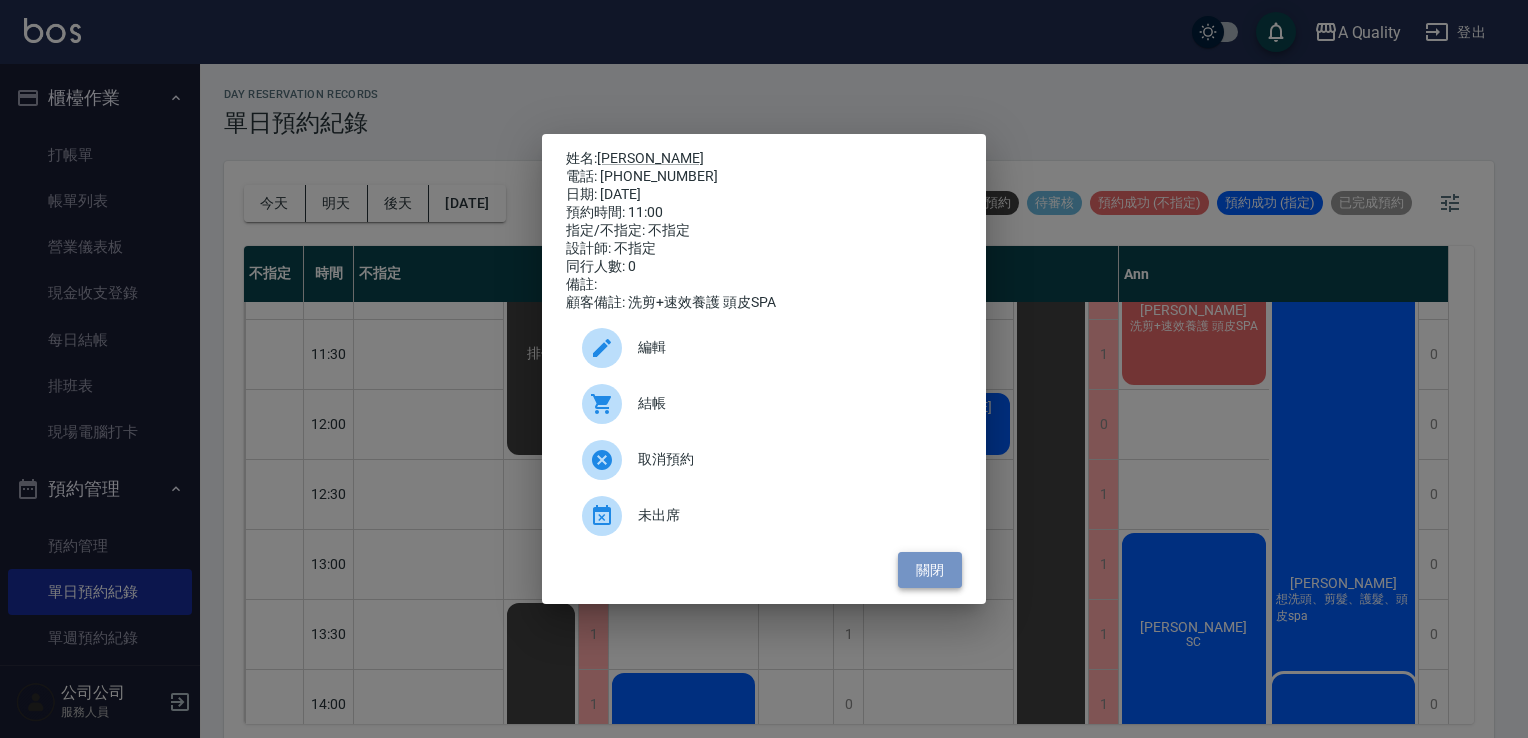 drag, startPoint x: 924, startPoint y: 582, endPoint x: 1094, endPoint y: 559, distance: 171.54883 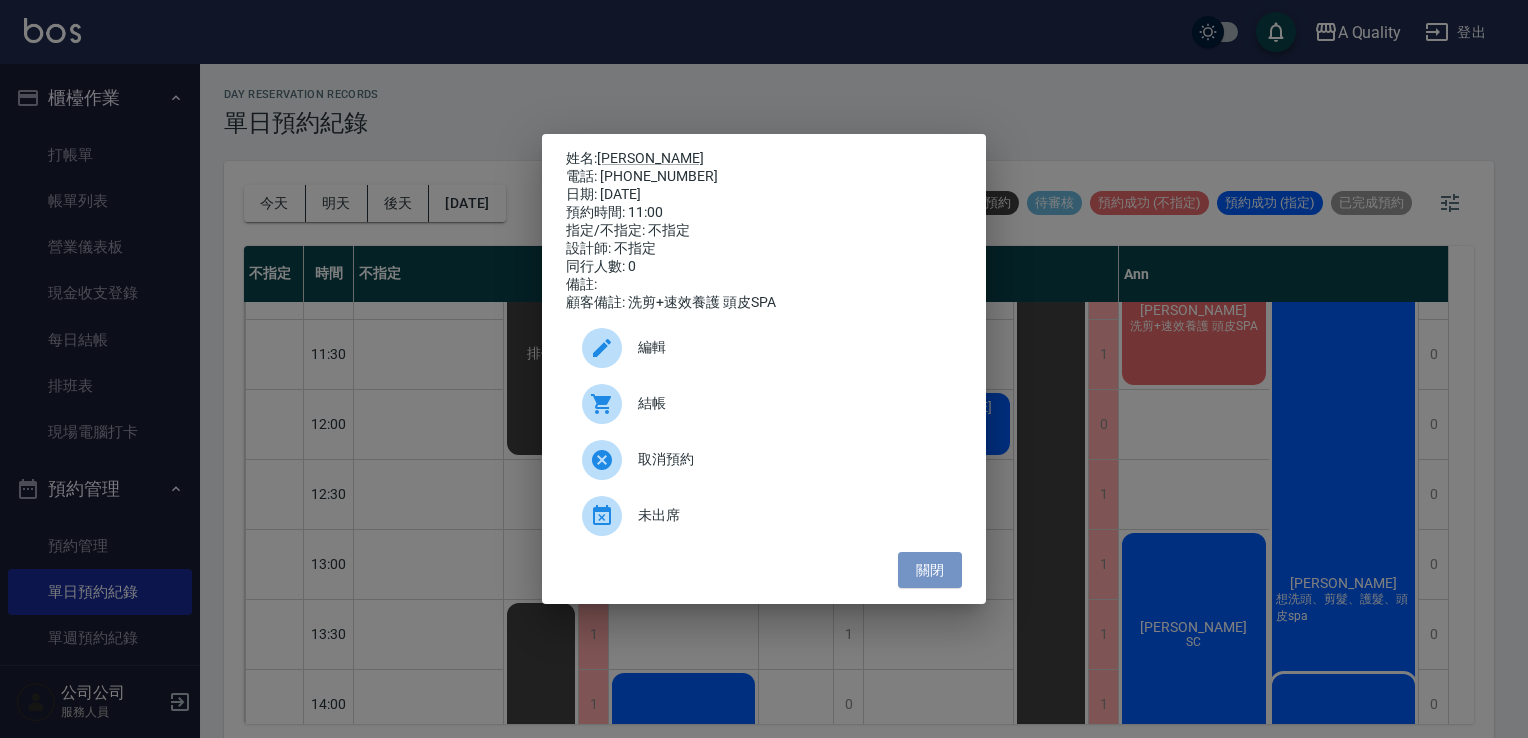 click on "關閉" at bounding box center (930, 570) 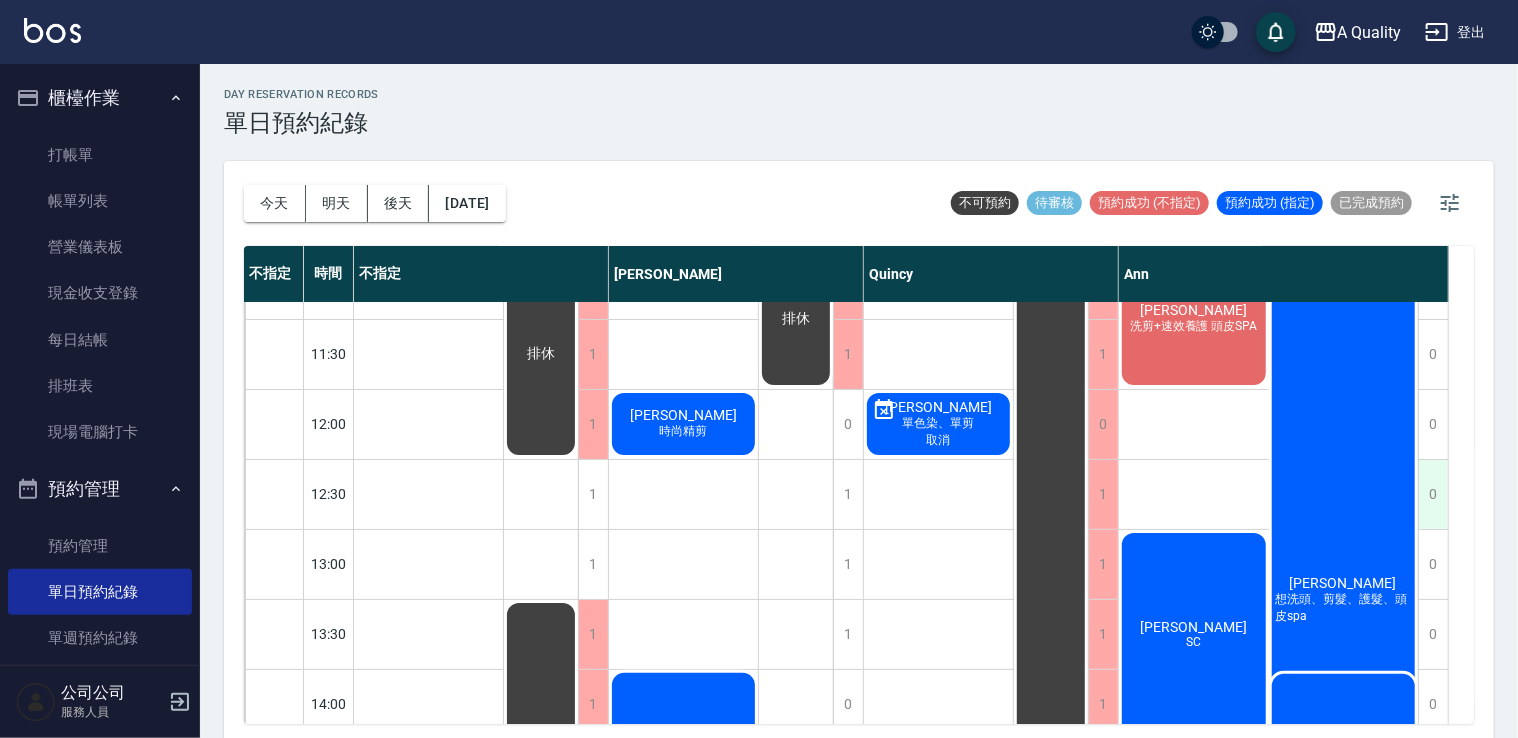 click on "0" at bounding box center (1433, 494) 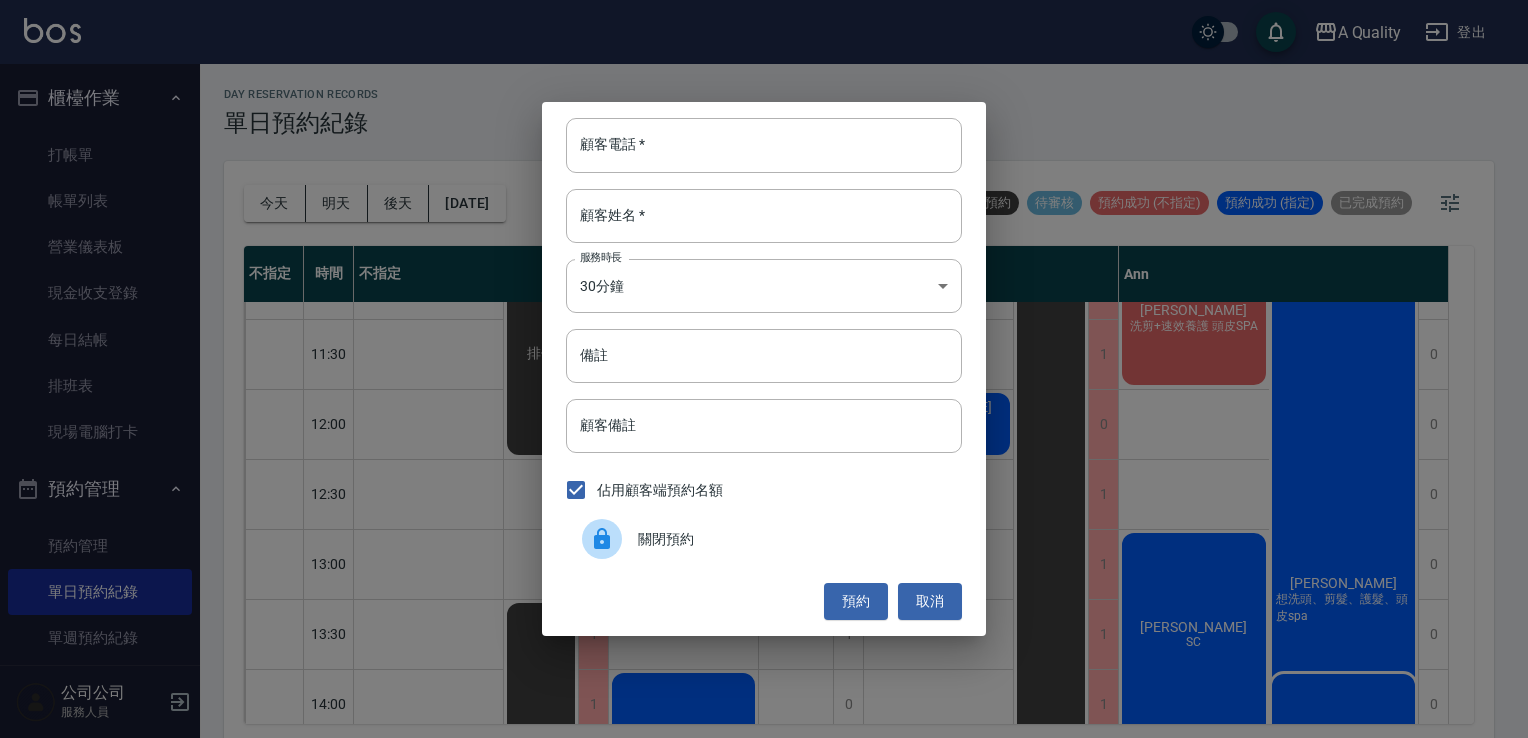 click on "顧客電話   * 顧客電話   * 顧客姓名   * 顧客姓名   * 服務時長 30分鐘 1 服務時長 備註 備註 顧客備註 顧客備註 佔用顧客端預約名額 關閉預約 預約 取消" at bounding box center (764, 369) 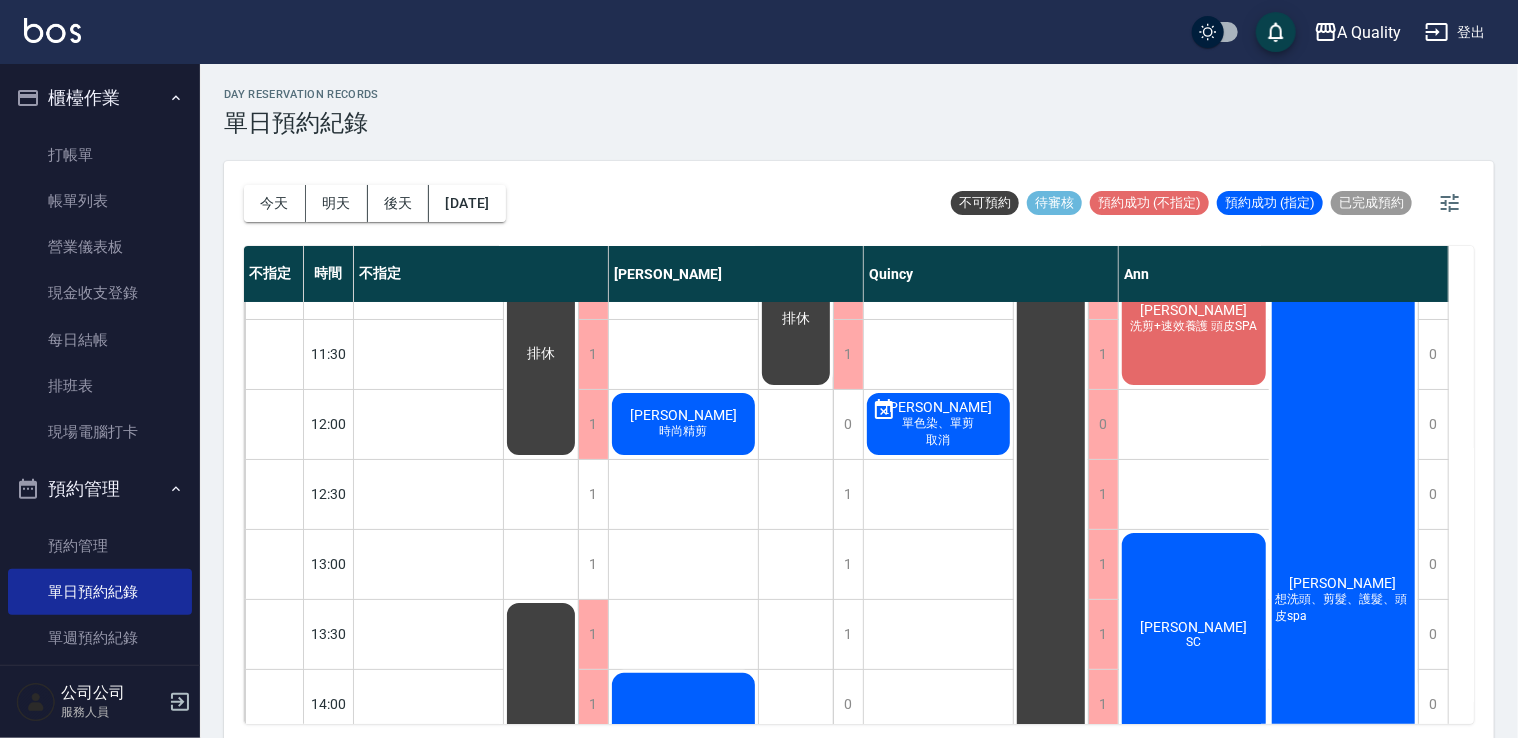 click on "林湘芸 想洗頭、剪髮、護髮、頭皮spa" at bounding box center (1344, 600) 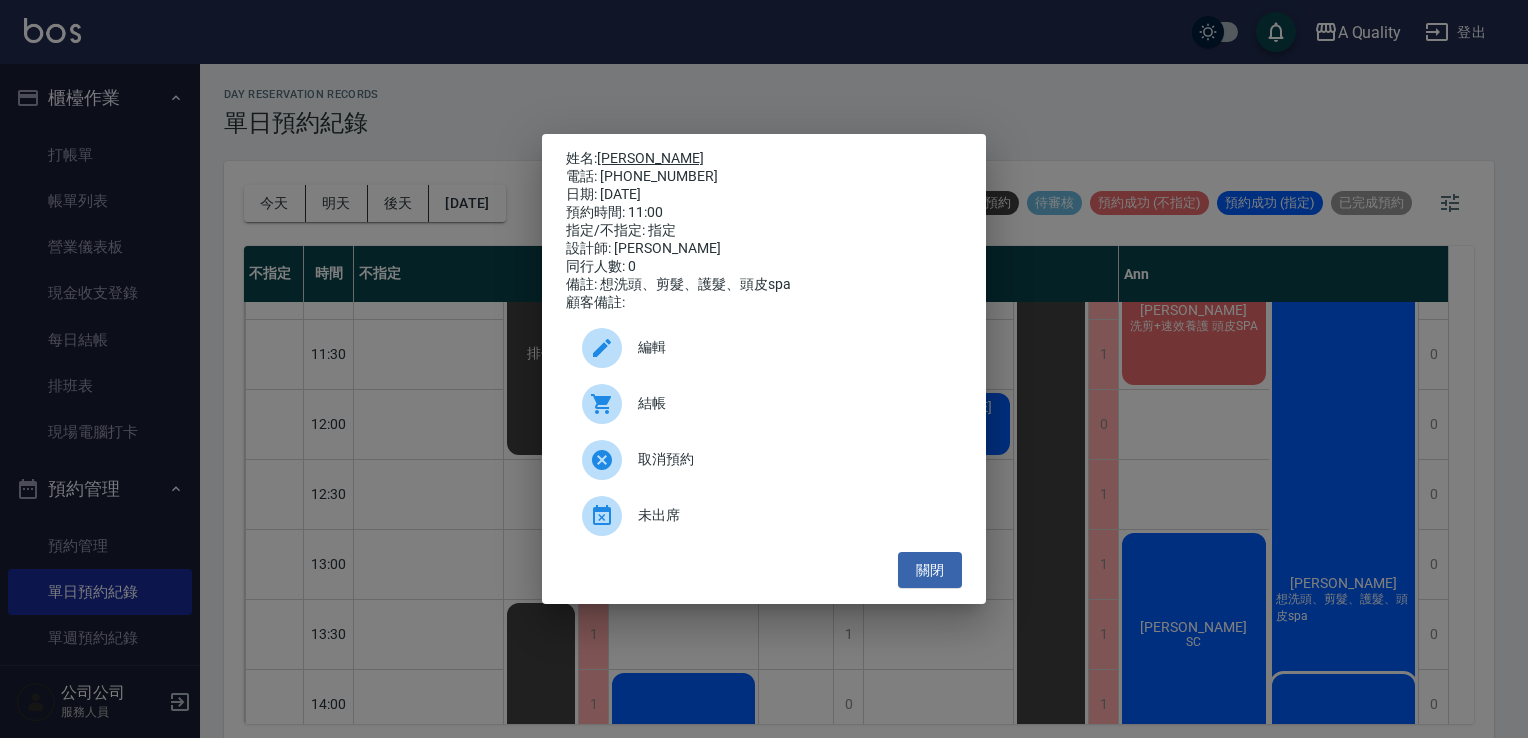 click on "[PERSON_NAME]" at bounding box center [650, 158] 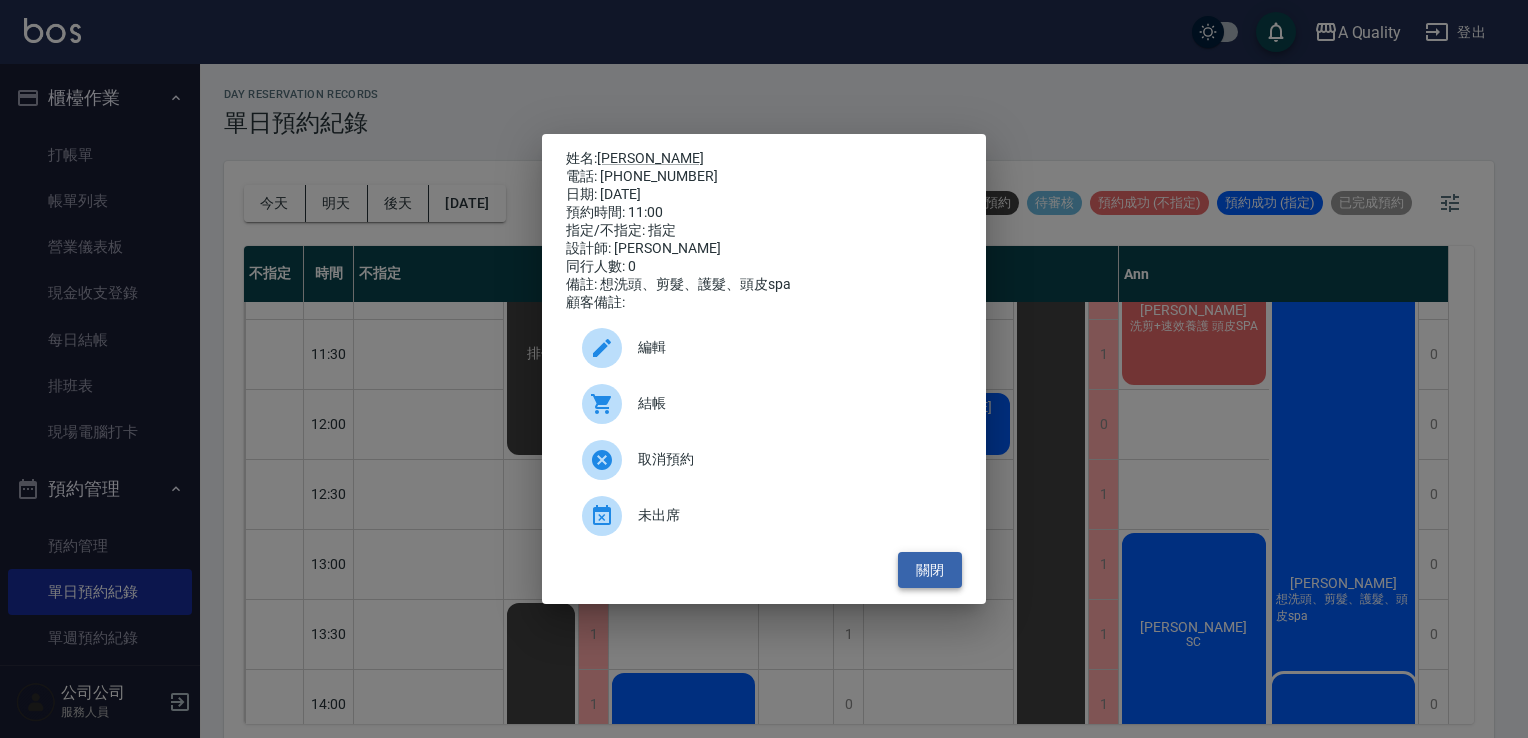 drag, startPoint x: 931, startPoint y: 570, endPoint x: 866, endPoint y: 527, distance: 77.93587 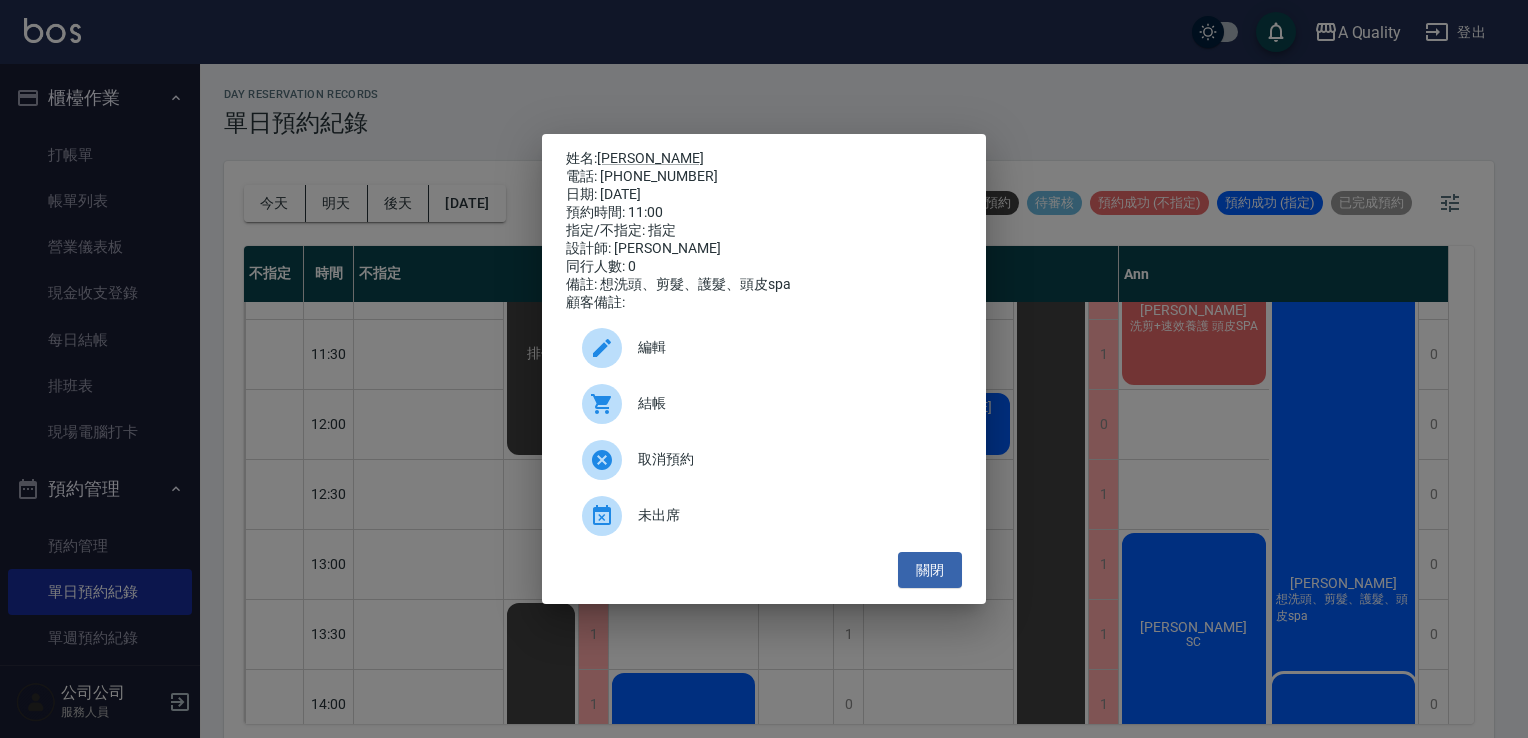 click on "關閉" at bounding box center (930, 570) 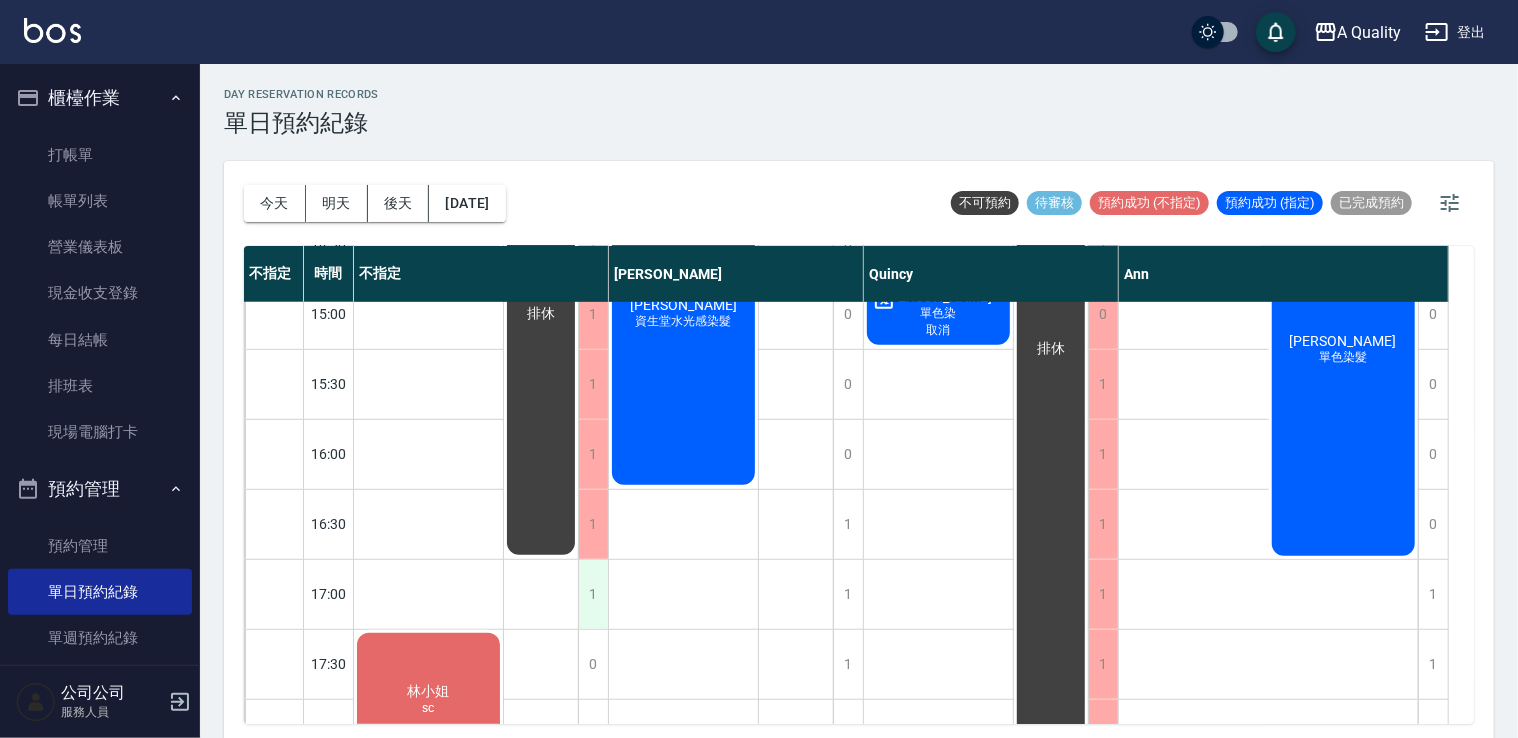 scroll, scrollTop: 647, scrollLeft: 0, axis: vertical 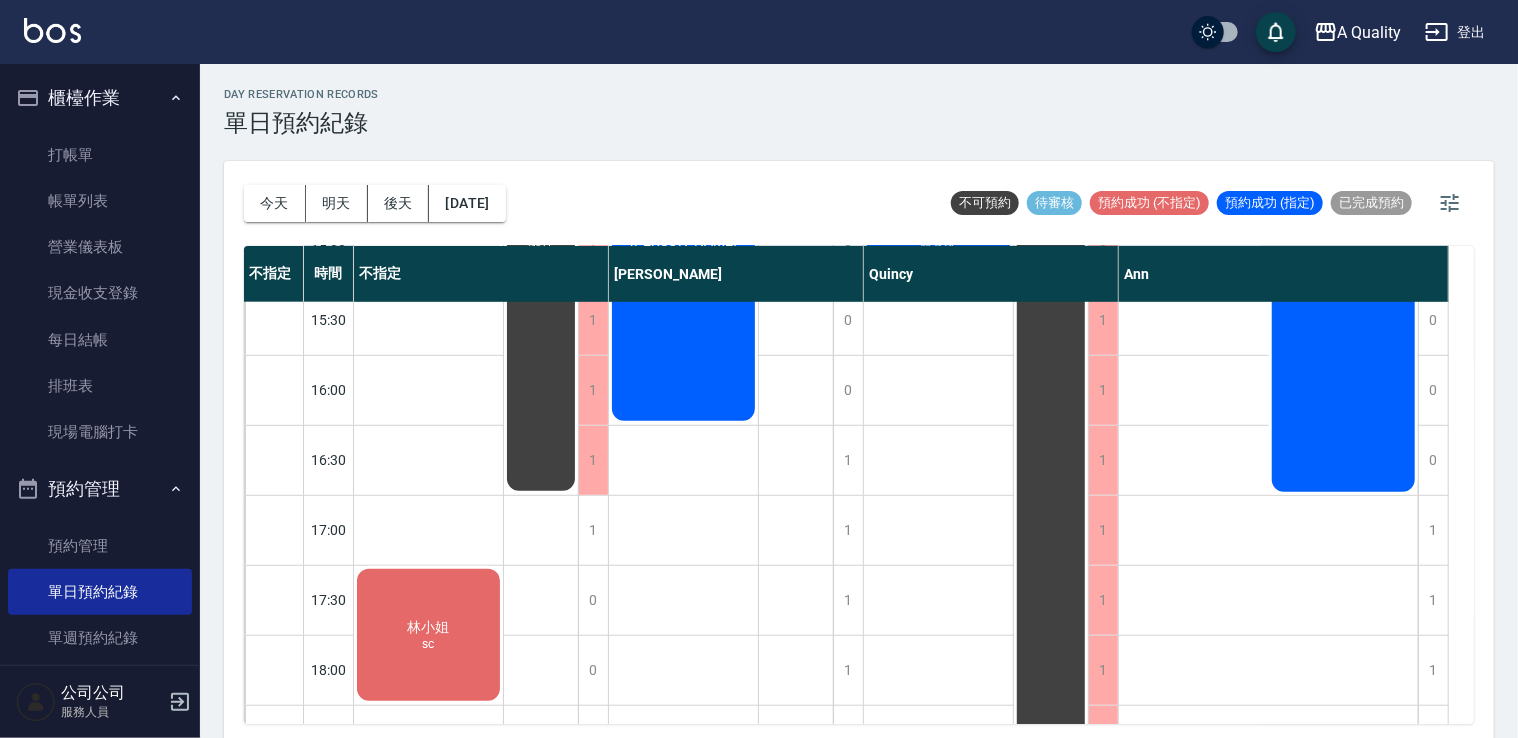 click on "林小姐 sc" at bounding box center (428, 635) 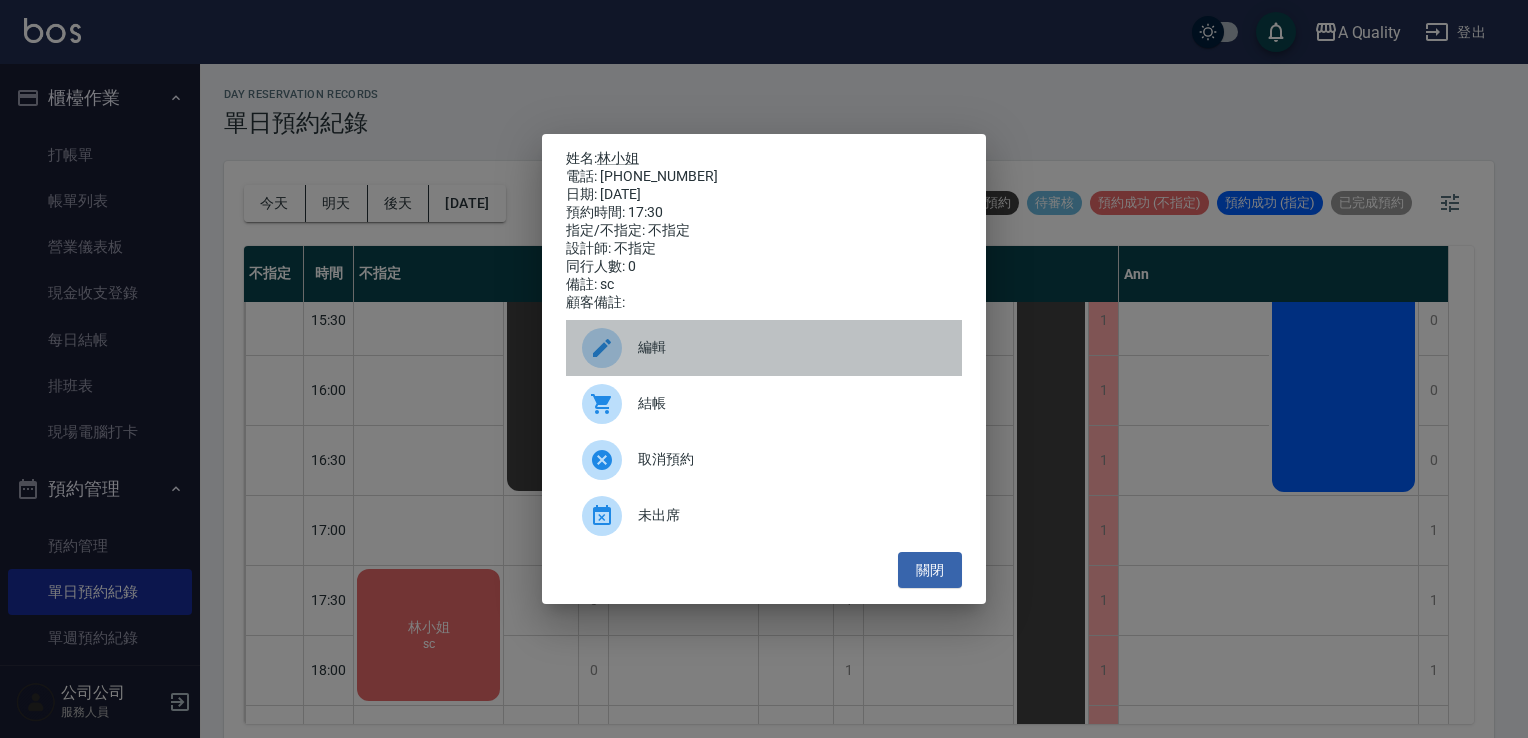 click on "編輯" at bounding box center (792, 347) 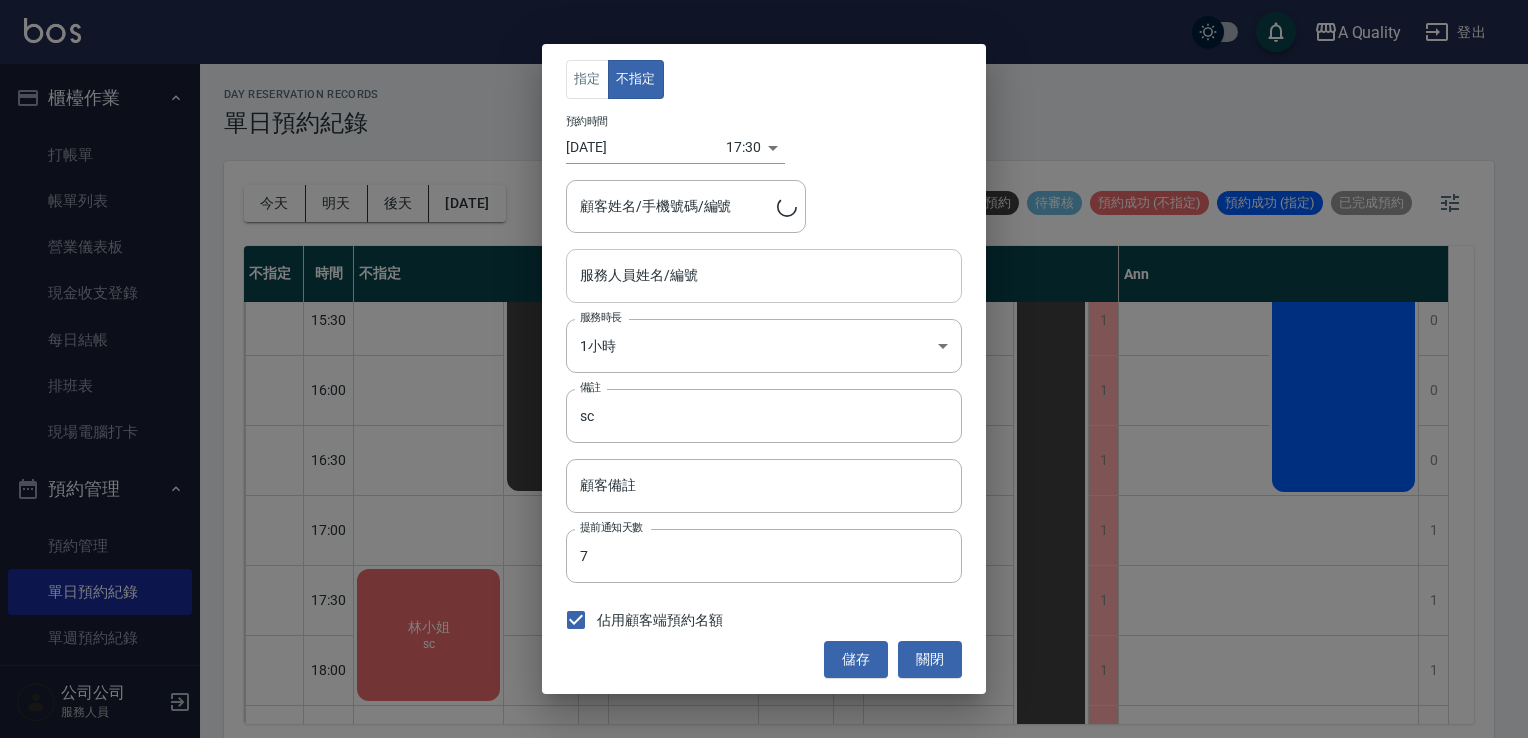 type on "不指定(無代號)" 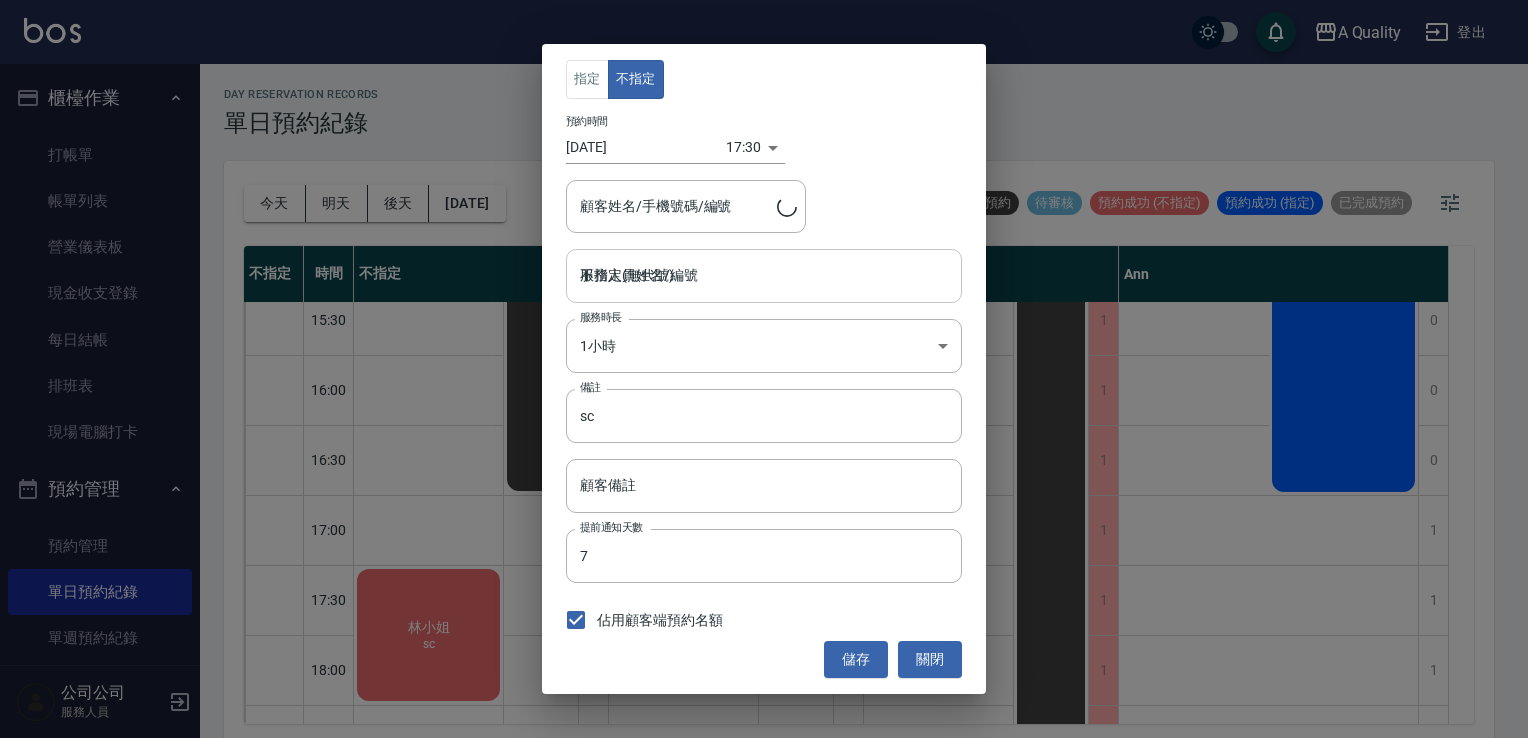 type on "林小姐/0928628595" 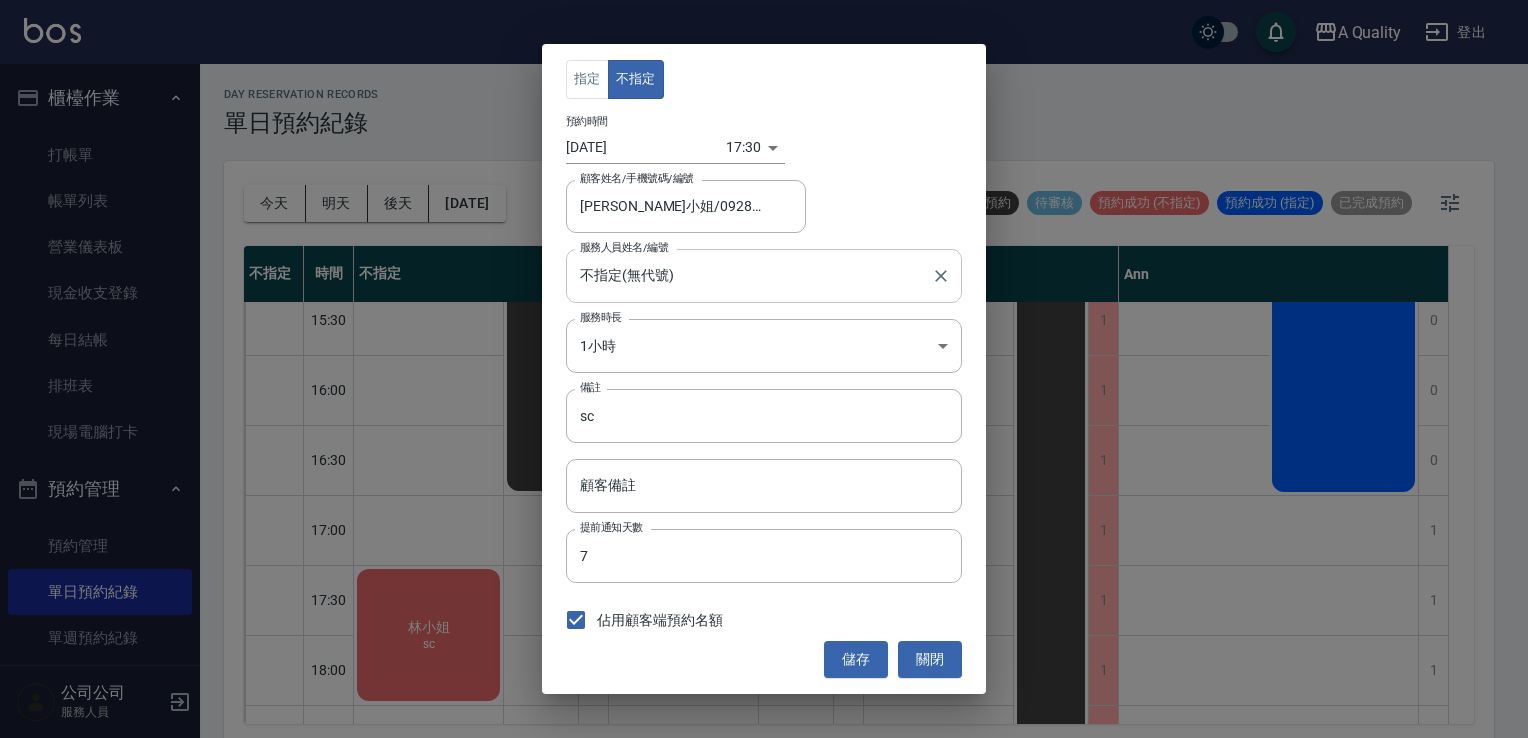 click on "不指定(無代號)" at bounding box center (749, 275) 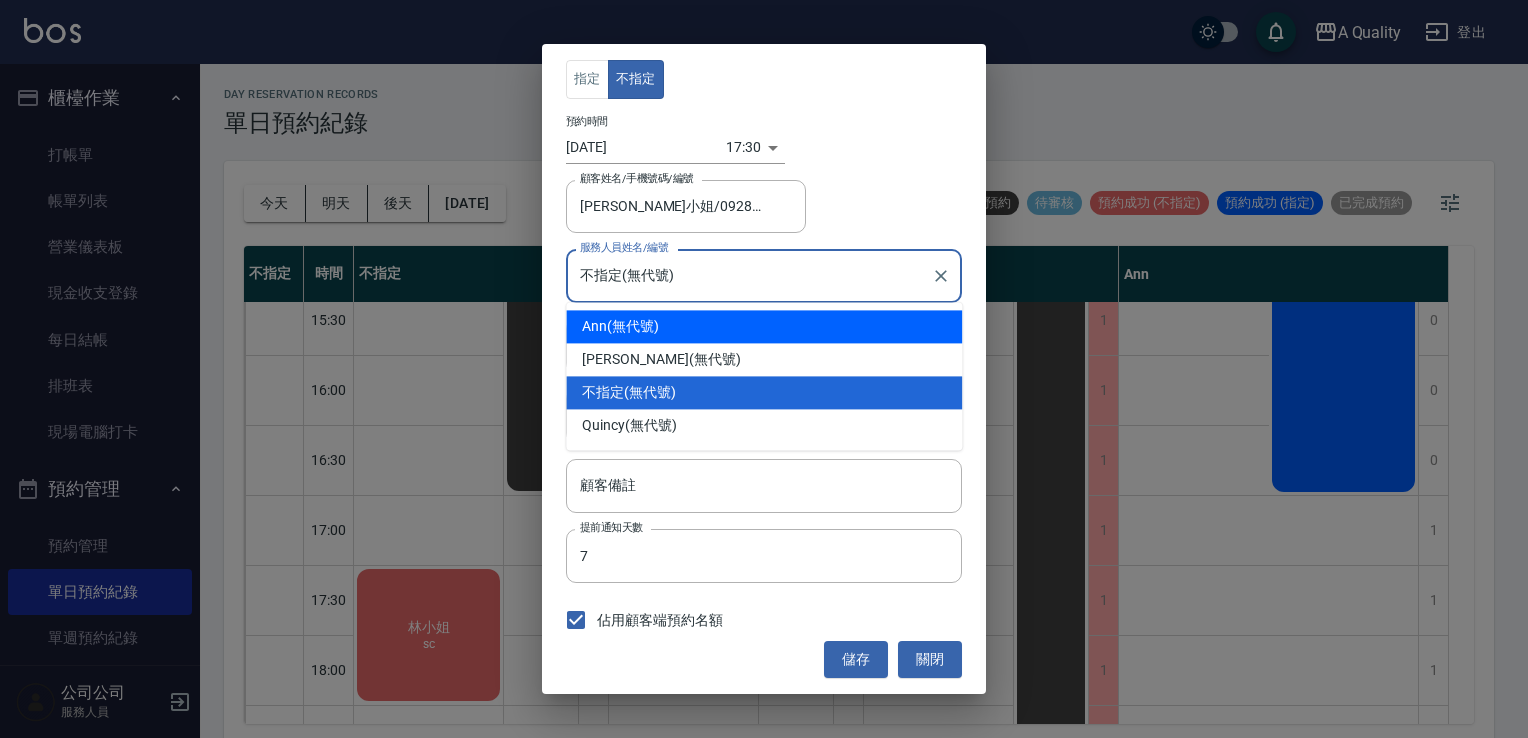 click on "Ann (無代號)" at bounding box center (764, 326) 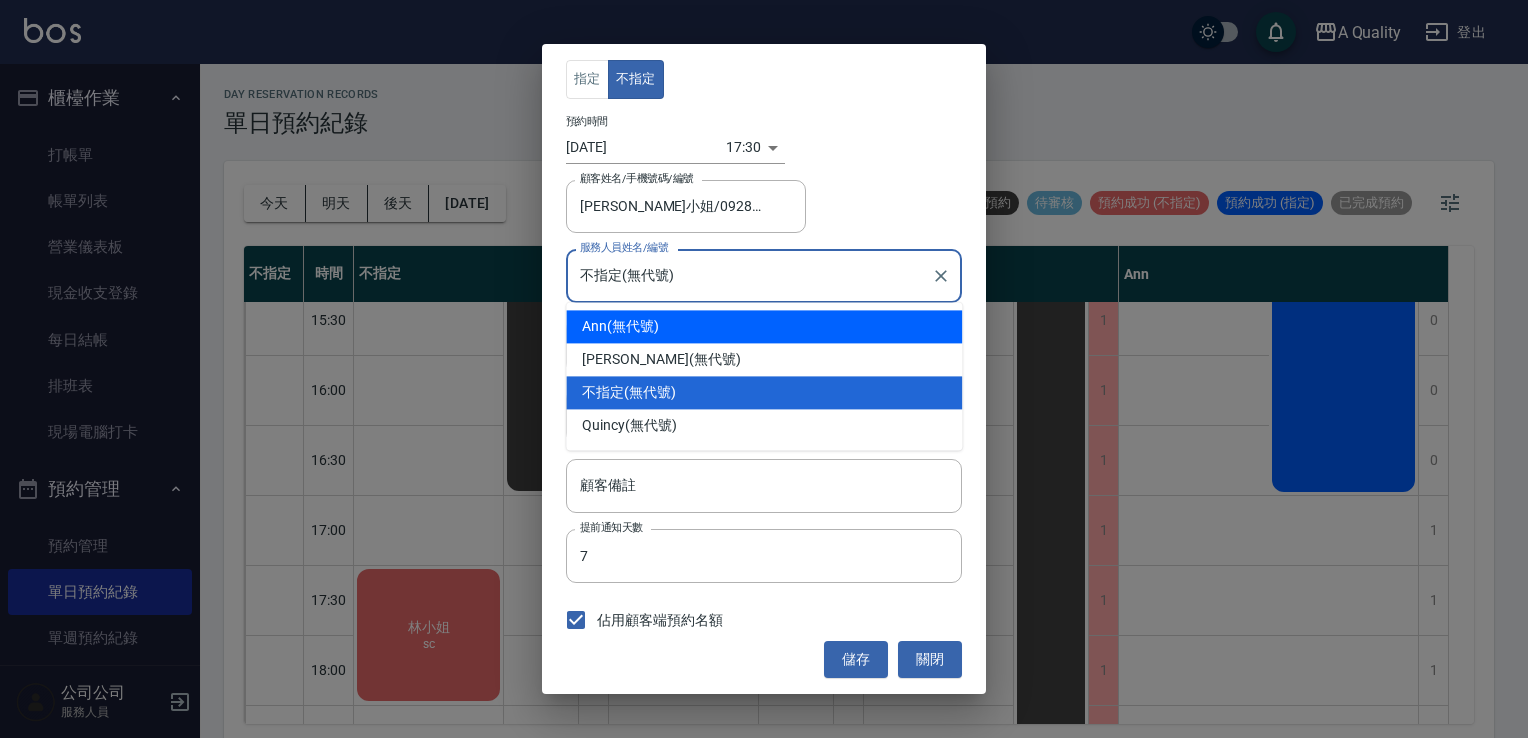 type on "Ann(無代號)" 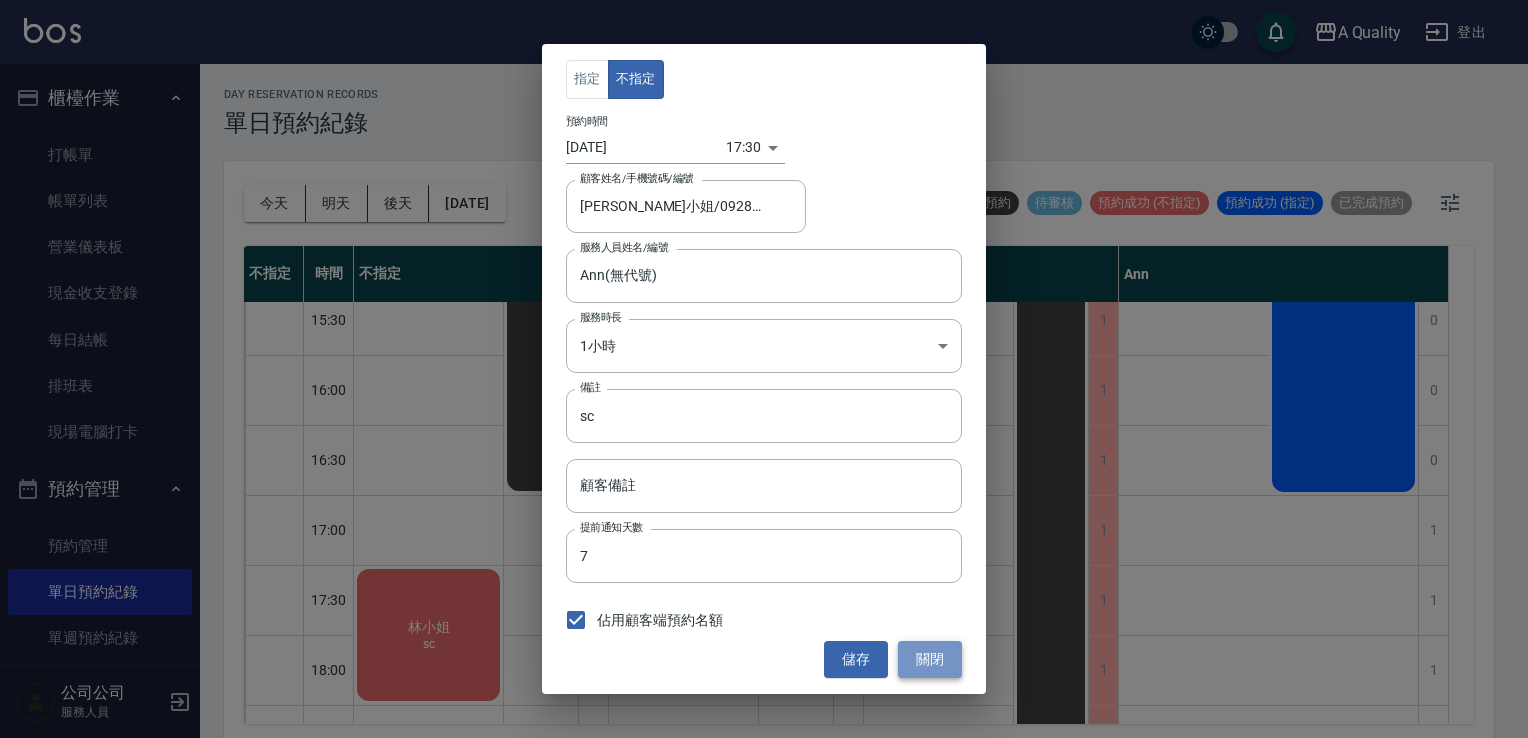 drag, startPoint x: 948, startPoint y: 650, endPoint x: 940, endPoint y: 642, distance: 11.313708 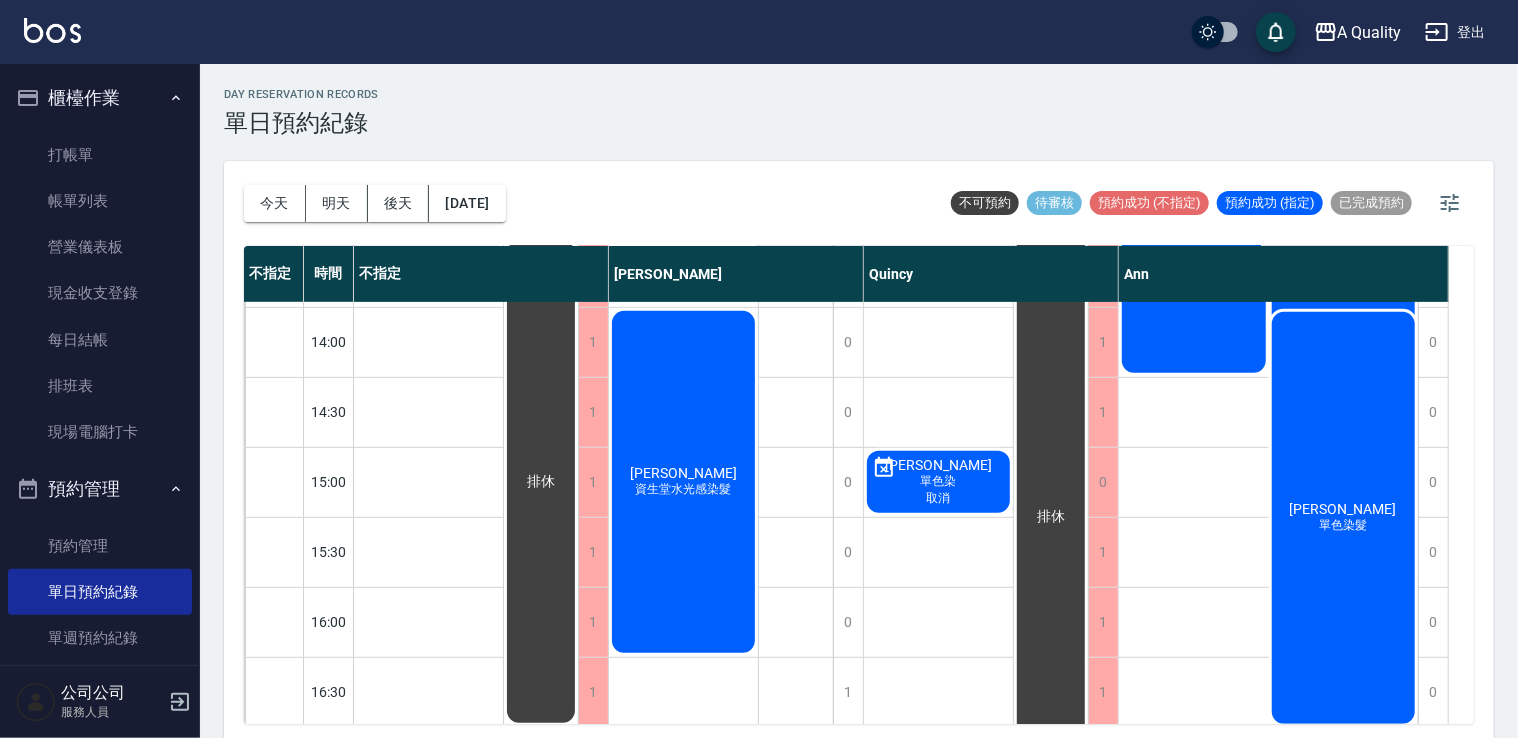 scroll, scrollTop: 647, scrollLeft: 0, axis: vertical 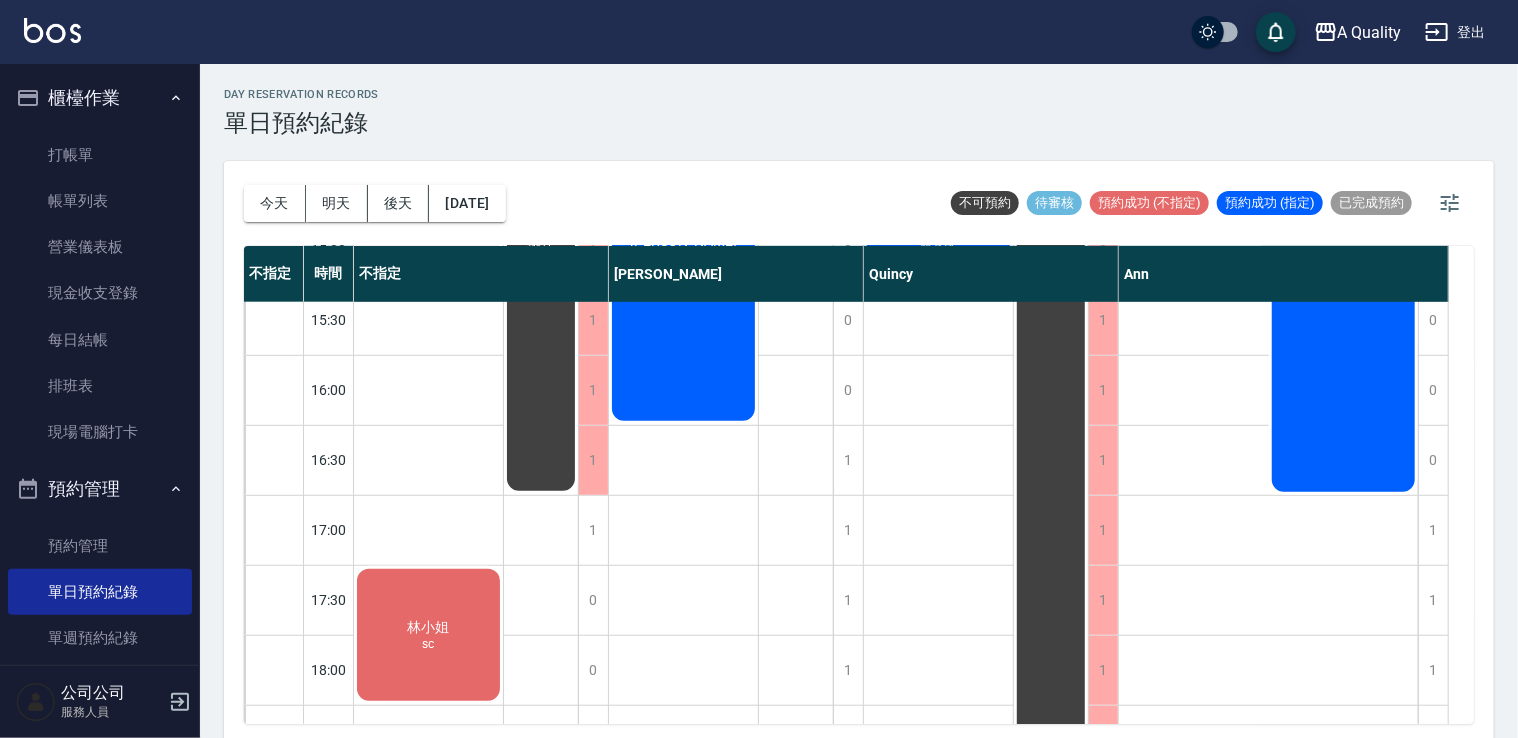 click on "吳雪娥 資生堂水光感染髮" at bounding box center [428, 635] 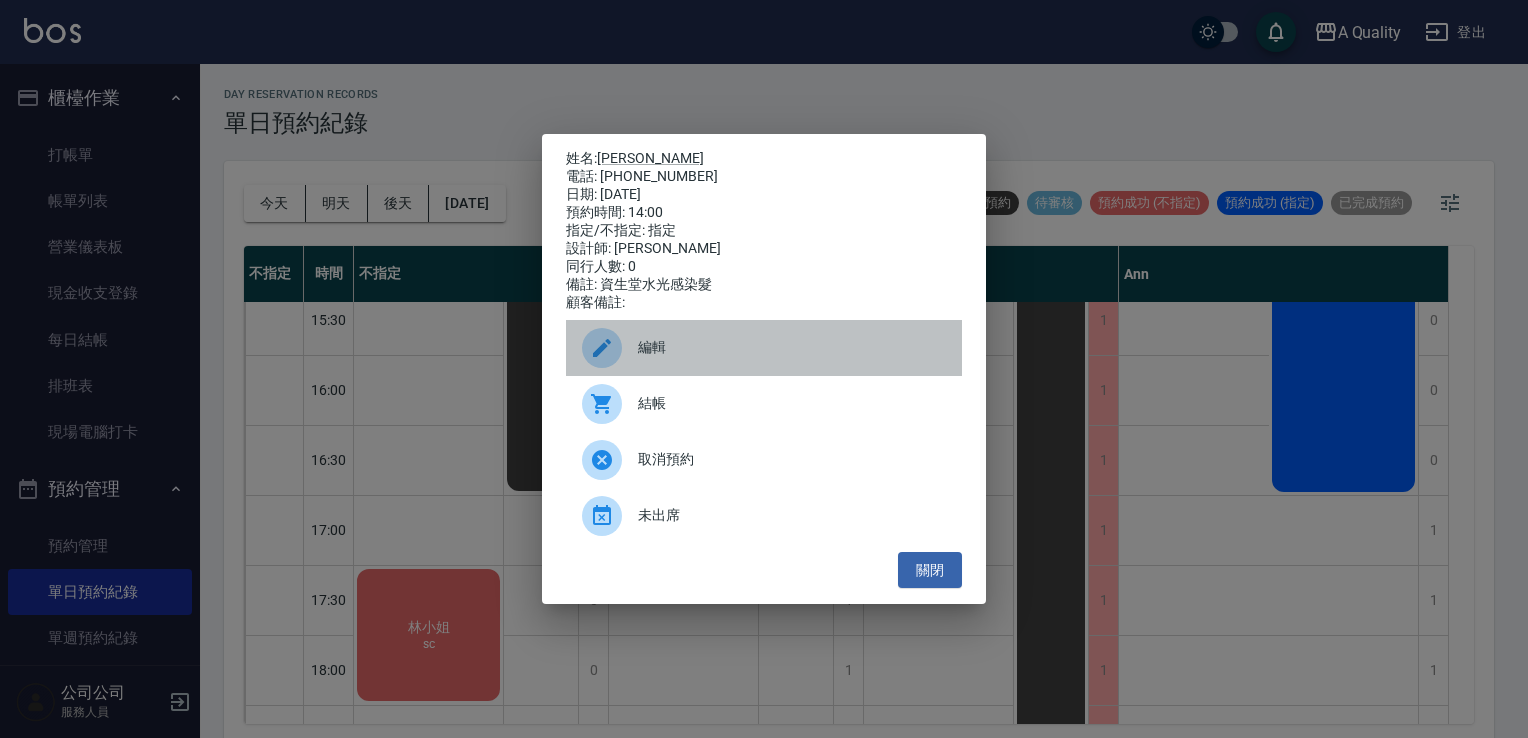 click on "編輯" at bounding box center [792, 347] 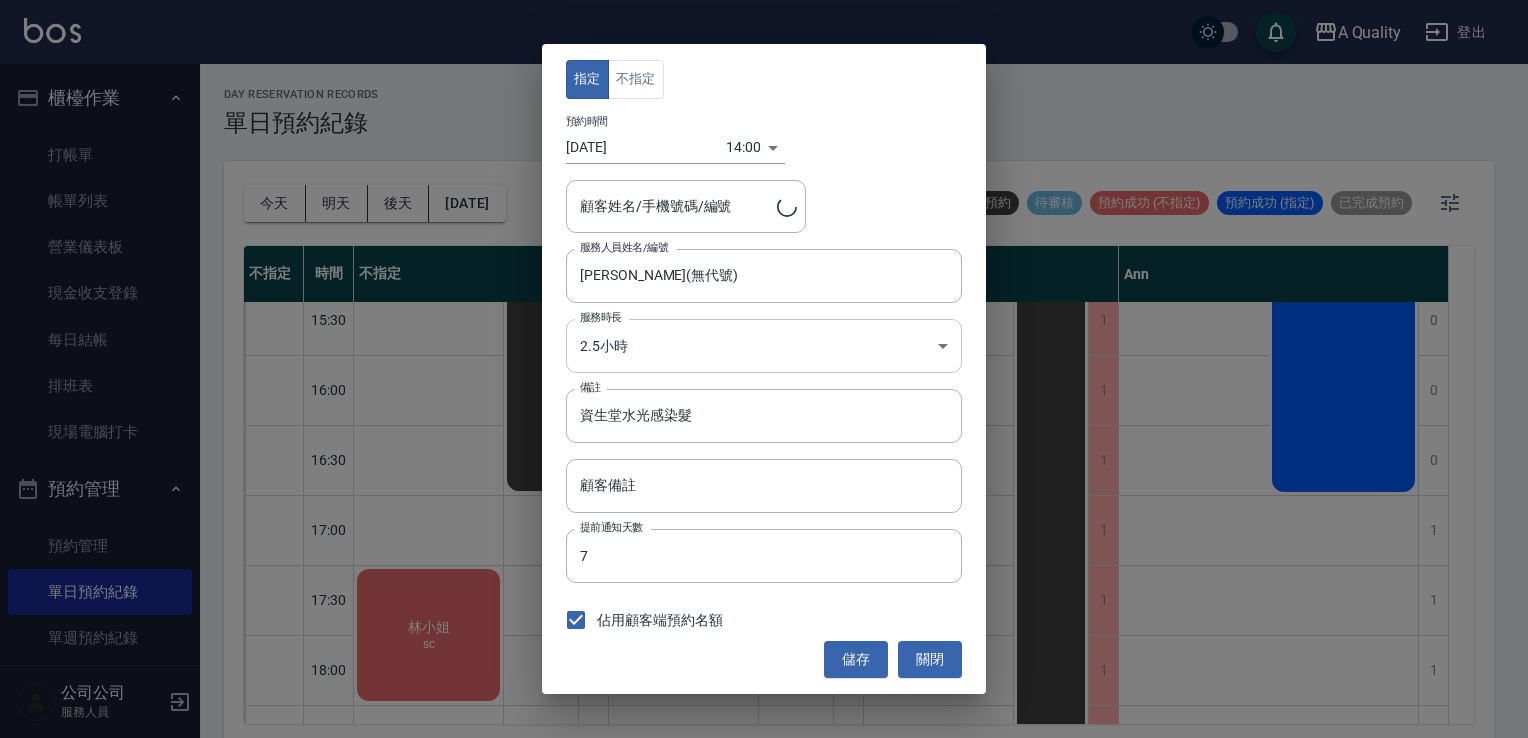 type on "吳雪娥/0955268898/" 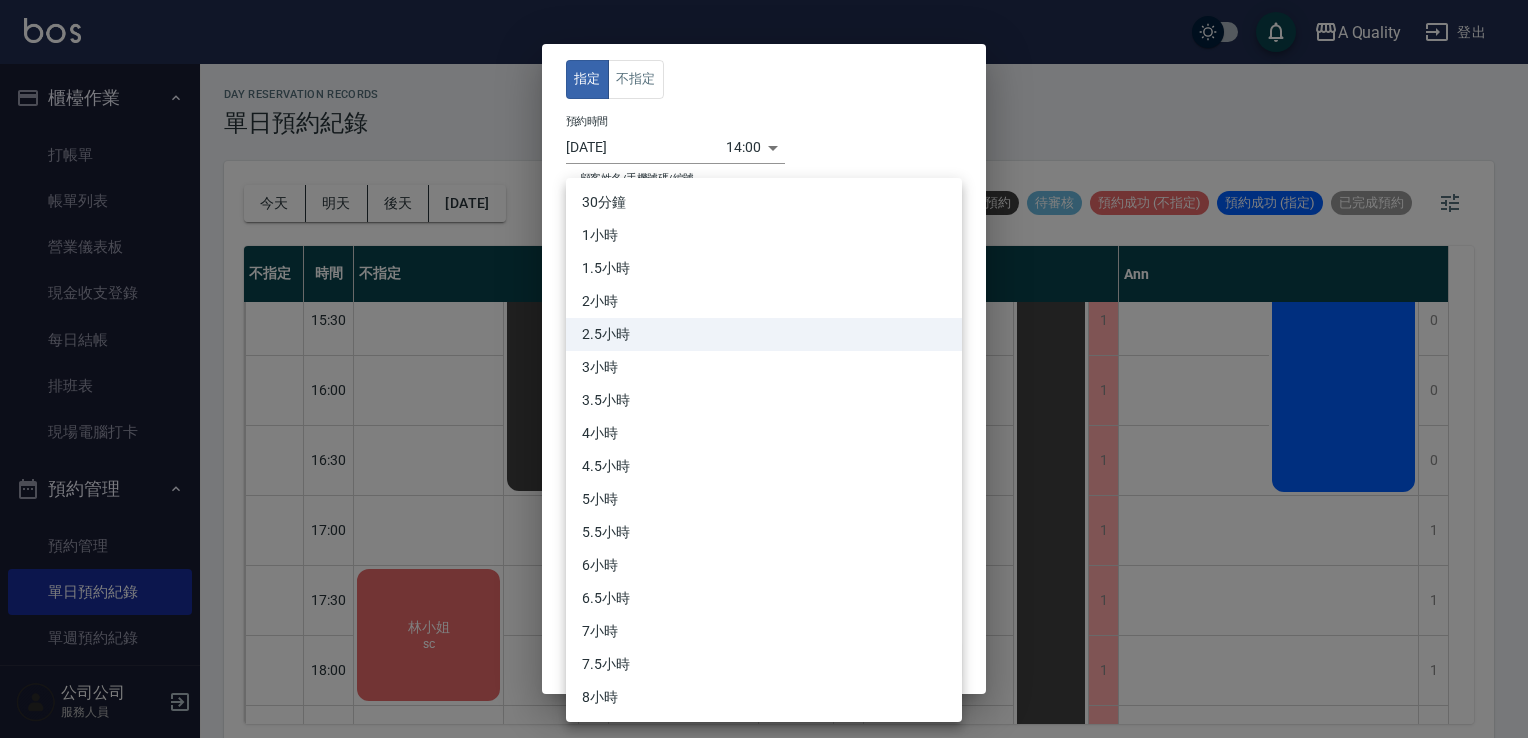 drag, startPoint x: 647, startPoint y: 344, endPoint x: 643, endPoint y: 364, distance: 20.396078 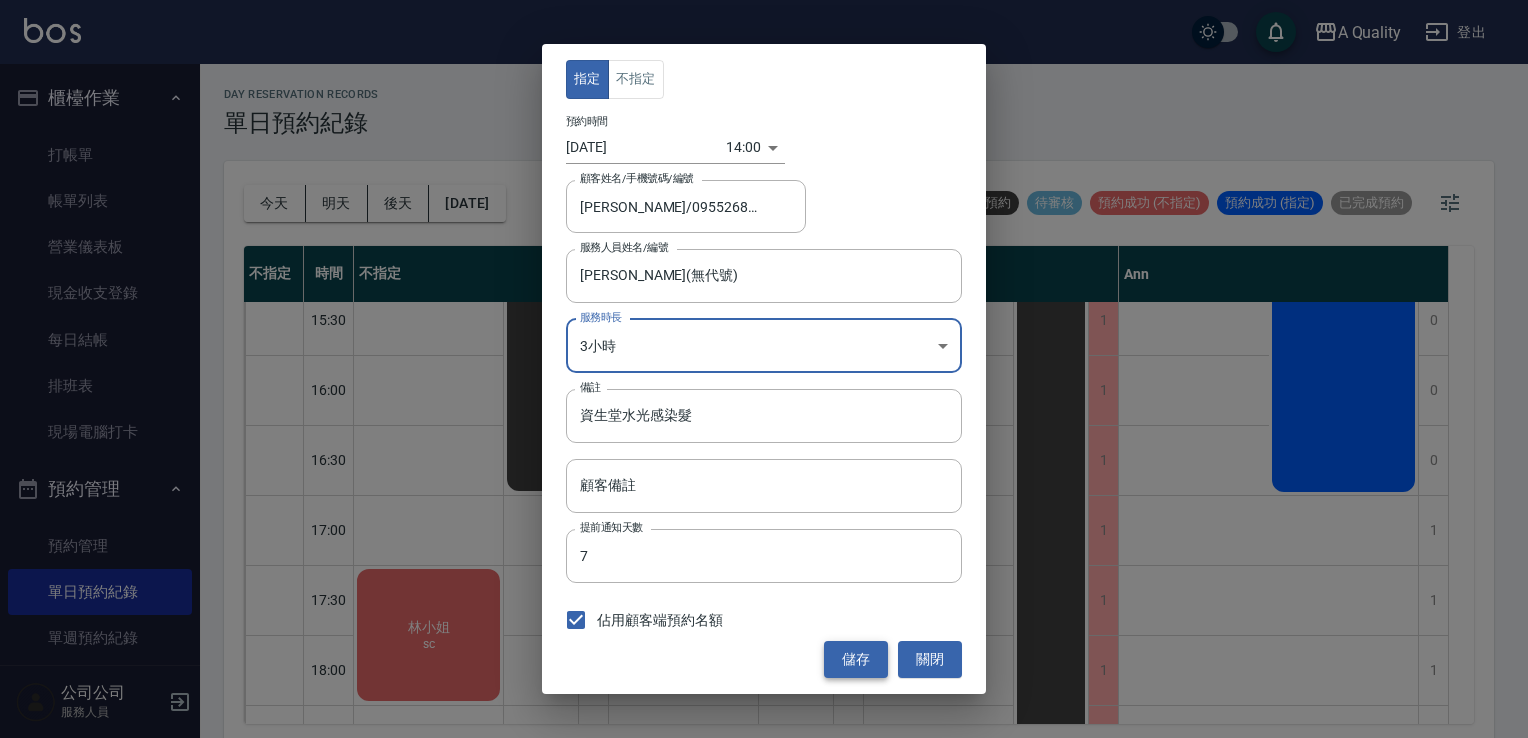 click on "儲存" at bounding box center (856, 659) 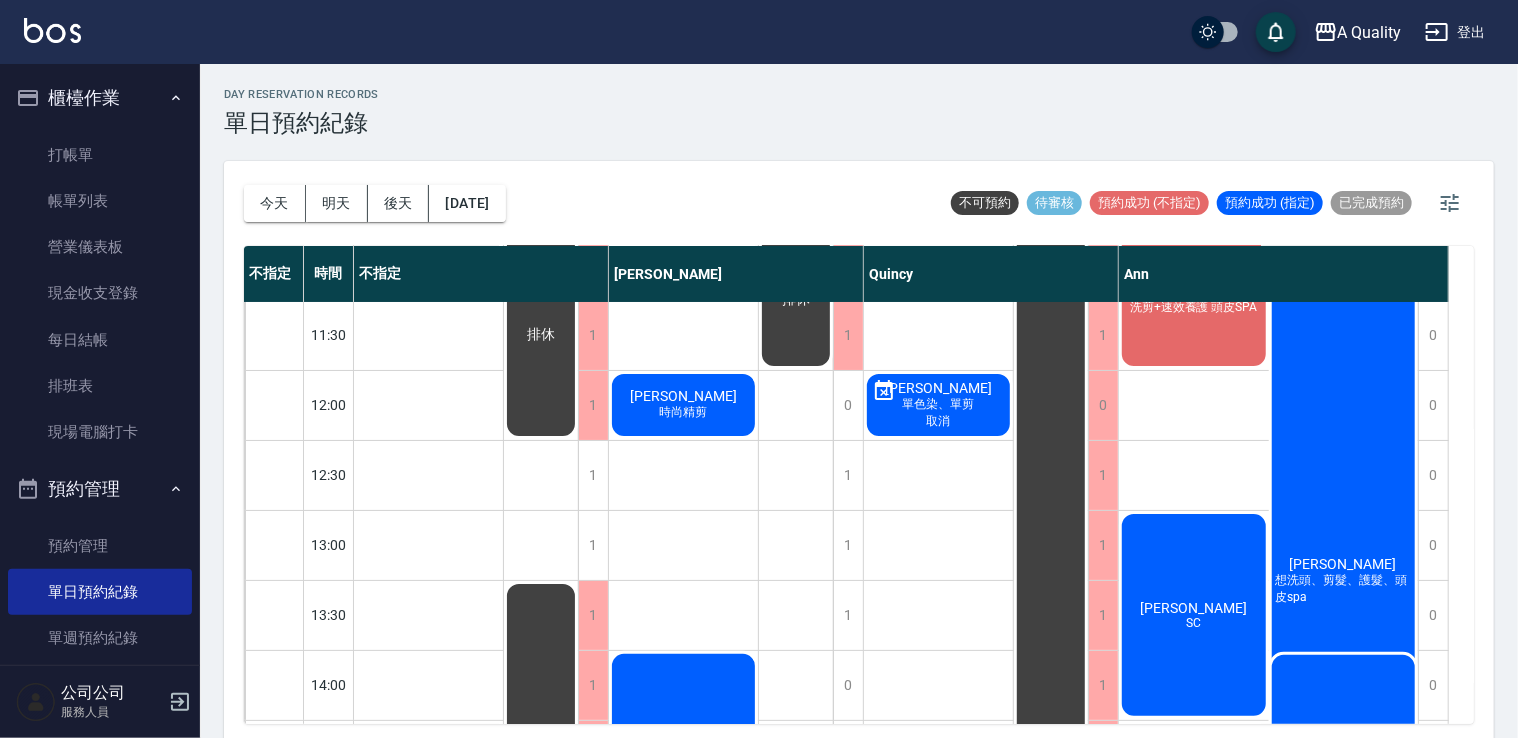 scroll, scrollTop: 47, scrollLeft: 0, axis: vertical 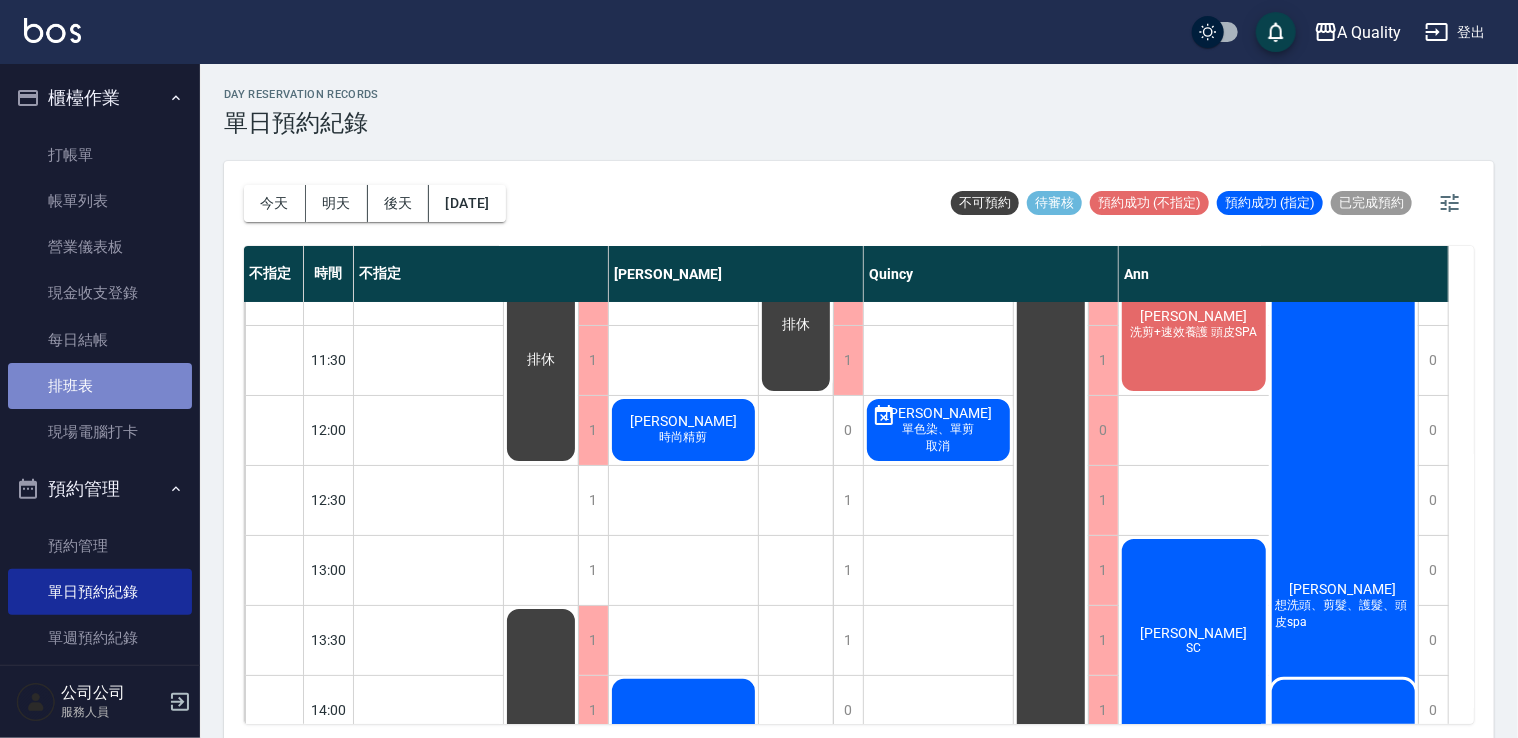 click on "排班表" at bounding box center [100, 386] 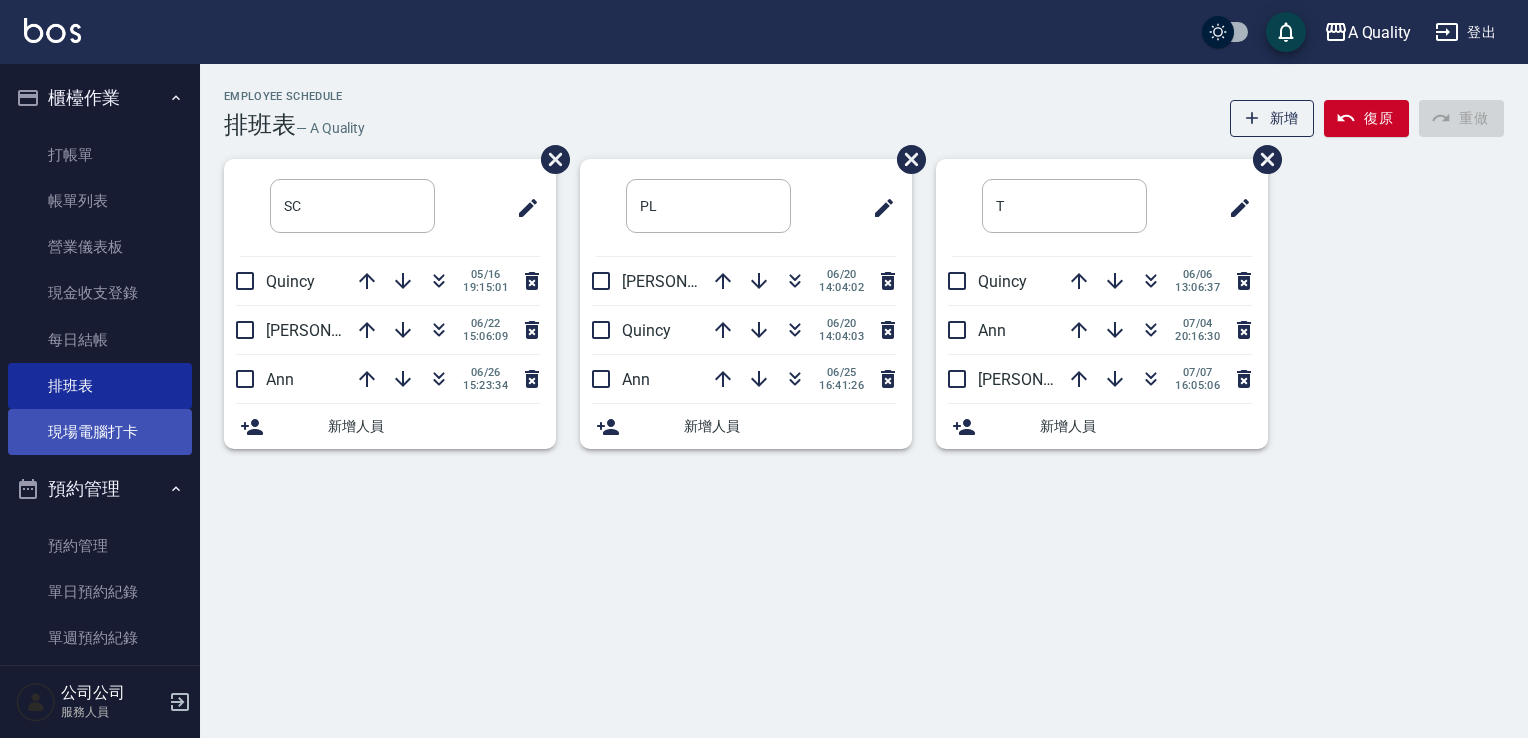 click on "現場電腦打卡" at bounding box center [100, 432] 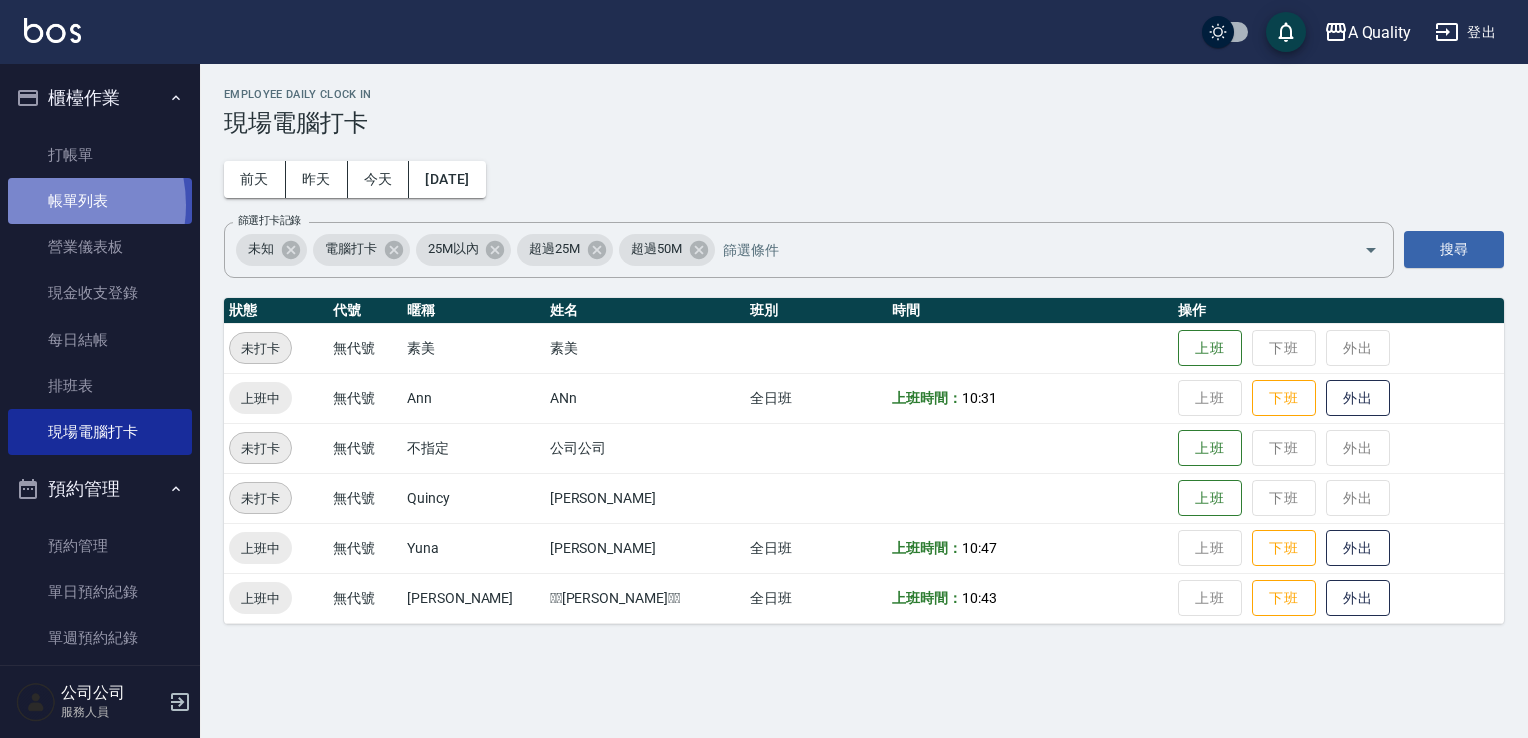 click on "帳單列表" at bounding box center (100, 201) 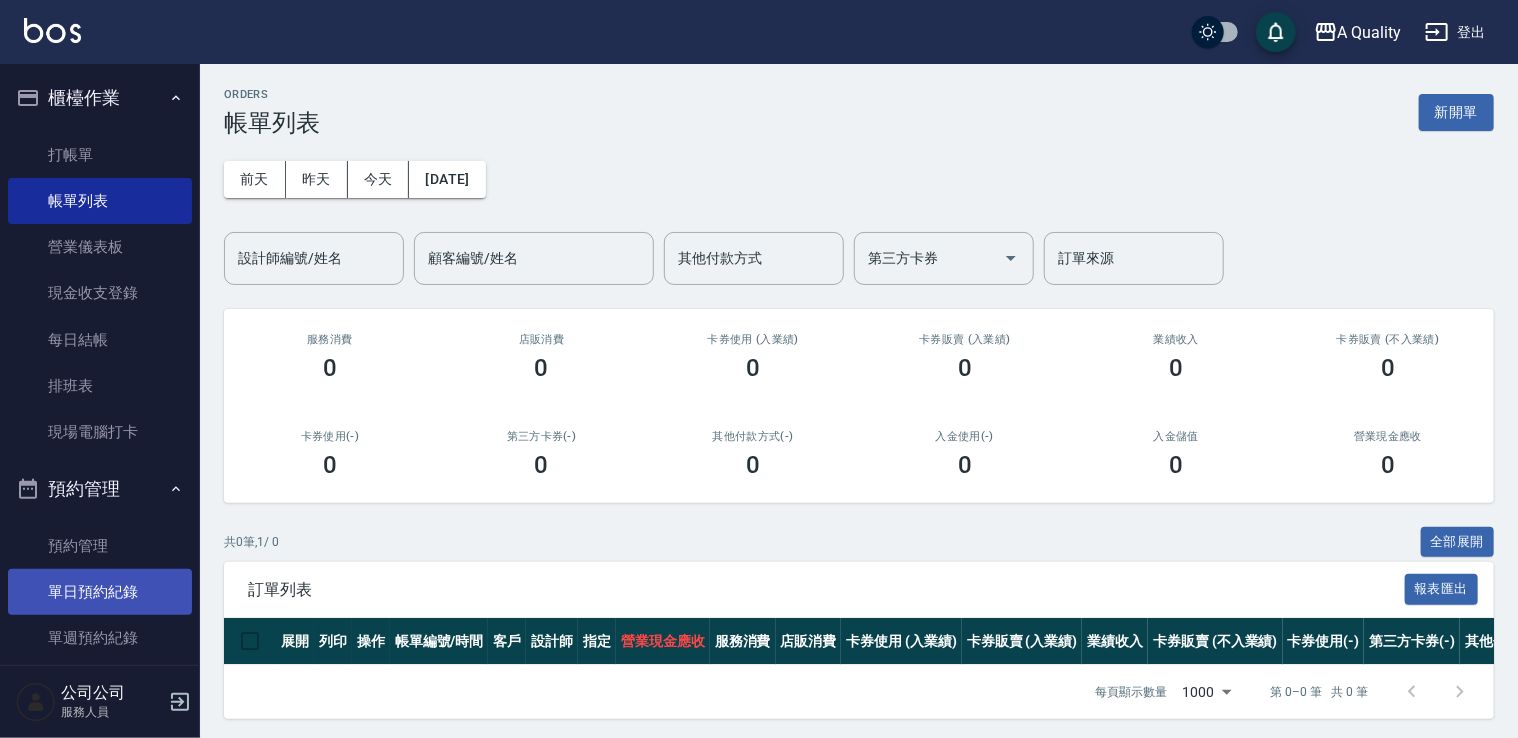 click on "單日預約紀錄" at bounding box center (100, 592) 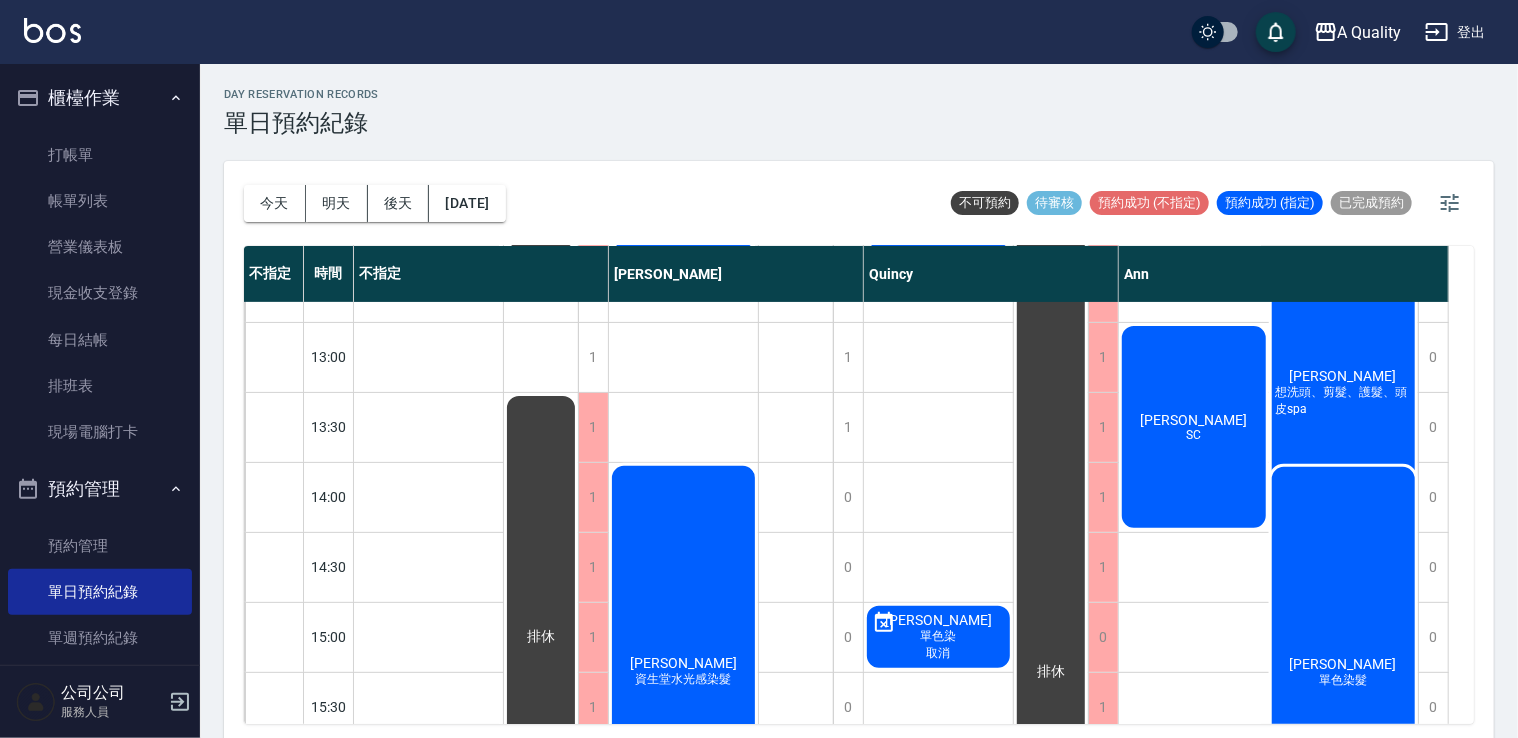 scroll, scrollTop: 200, scrollLeft: 0, axis: vertical 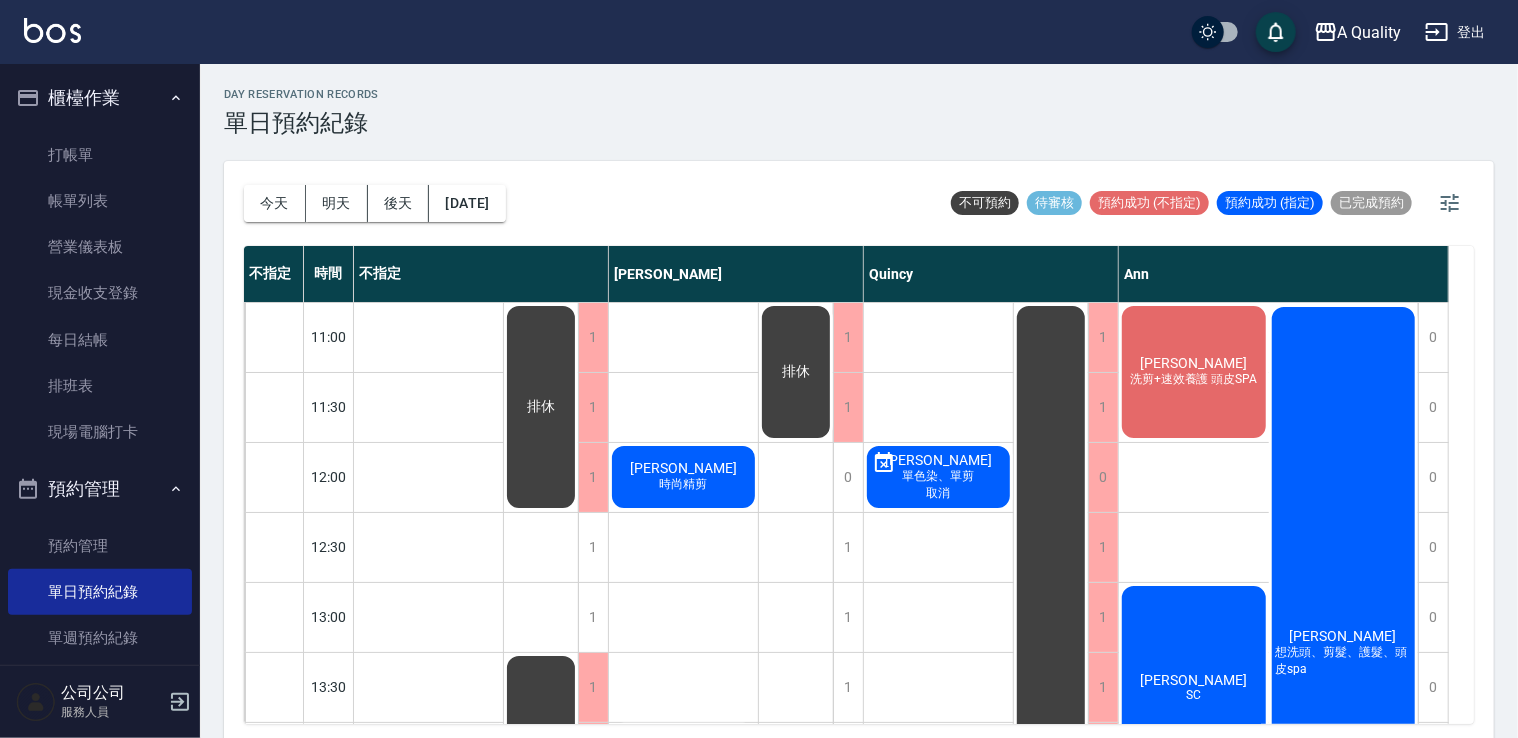 click on "林湘芸 想洗頭、剪髮、護髮、頭皮spa" at bounding box center (1344, 653) 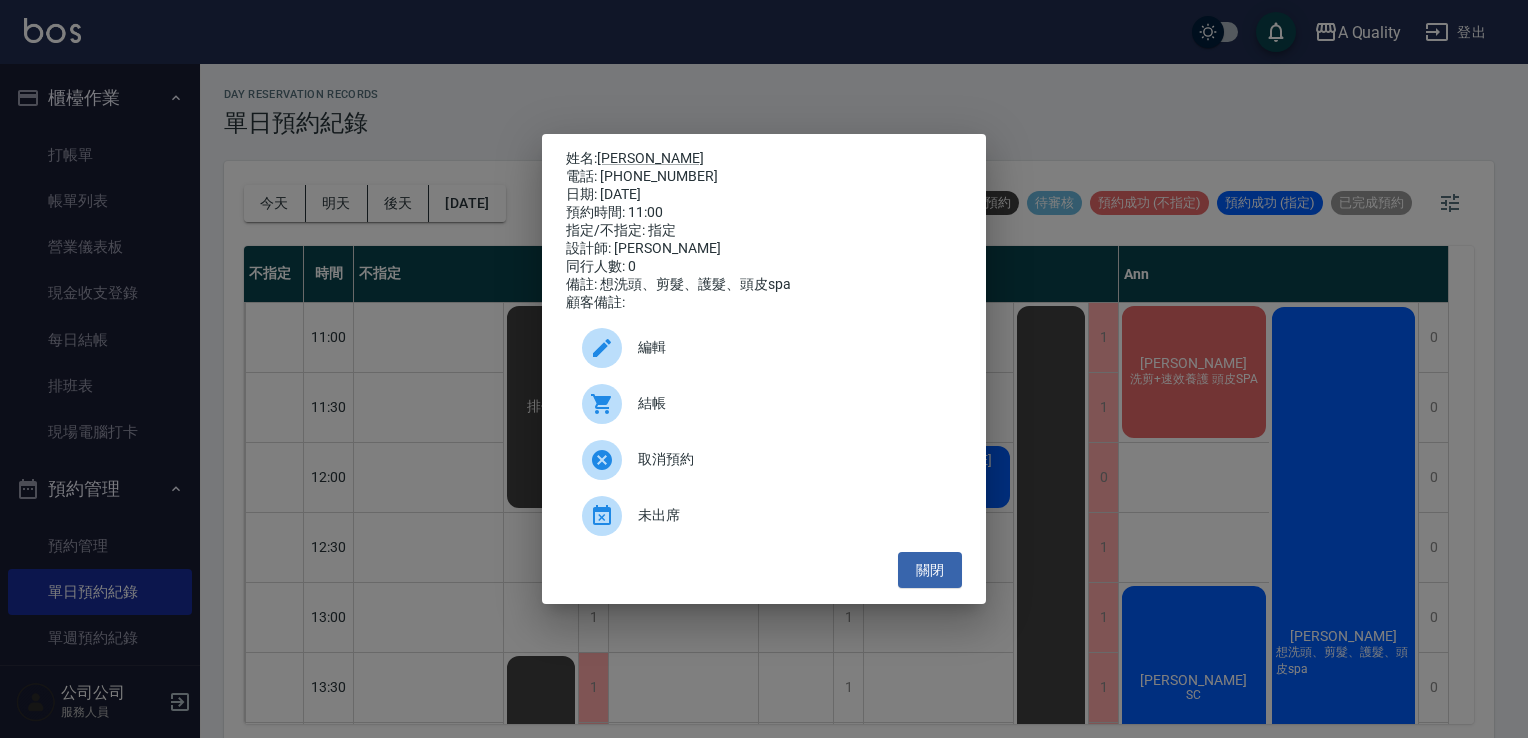 click on "姓名:  林湘芸 電話: 0956516598 日期: 2025/07/12 預約時間: 11:00 指定/不指定: 指定 設計師: Ann 同行人數: 0 備註: 想洗頭、剪髮、護髮、頭皮spa 顧客備註:  編輯 結帳 取消預約 未出席 關閉" at bounding box center (764, 369) 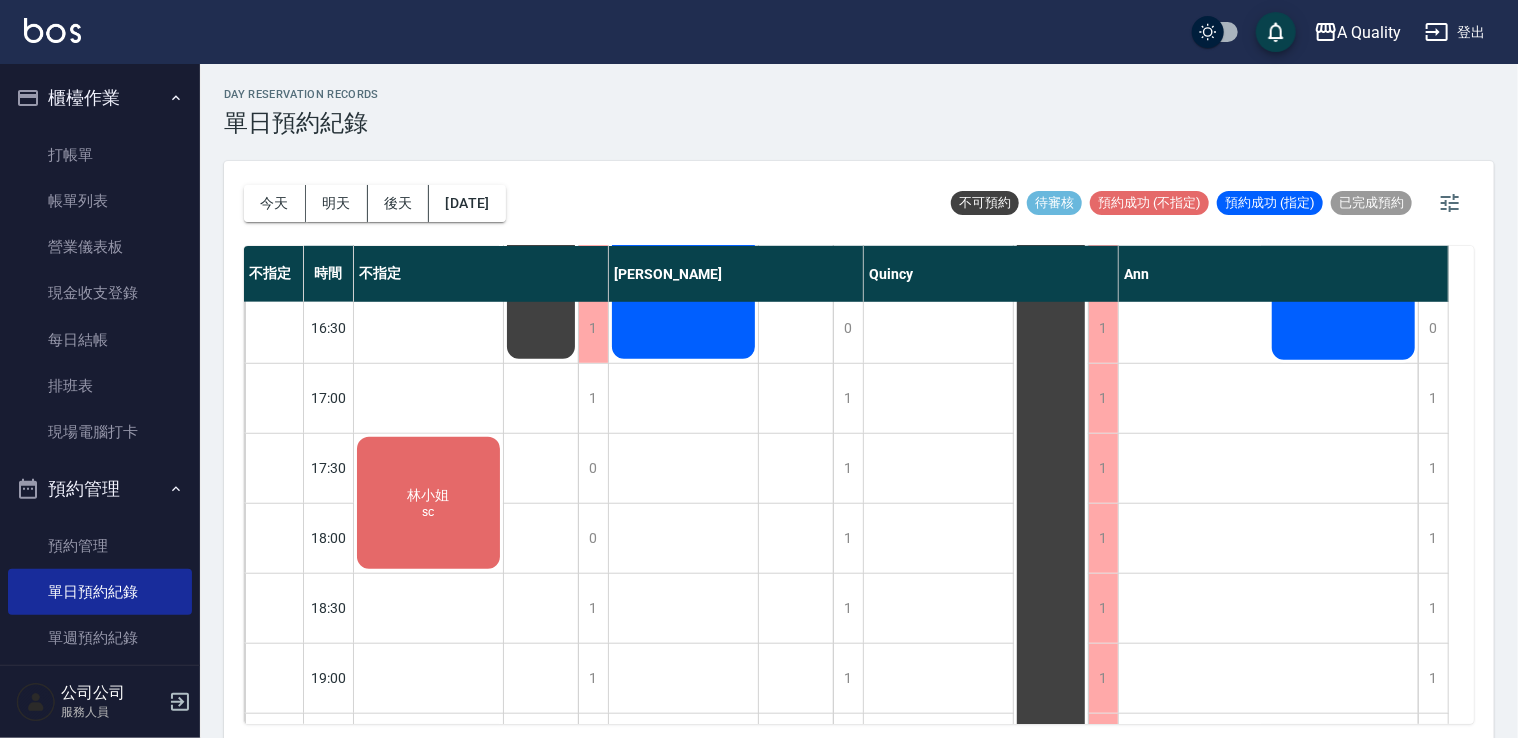 scroll, scrollTop: 0, scrollLeft: 0, axis: both 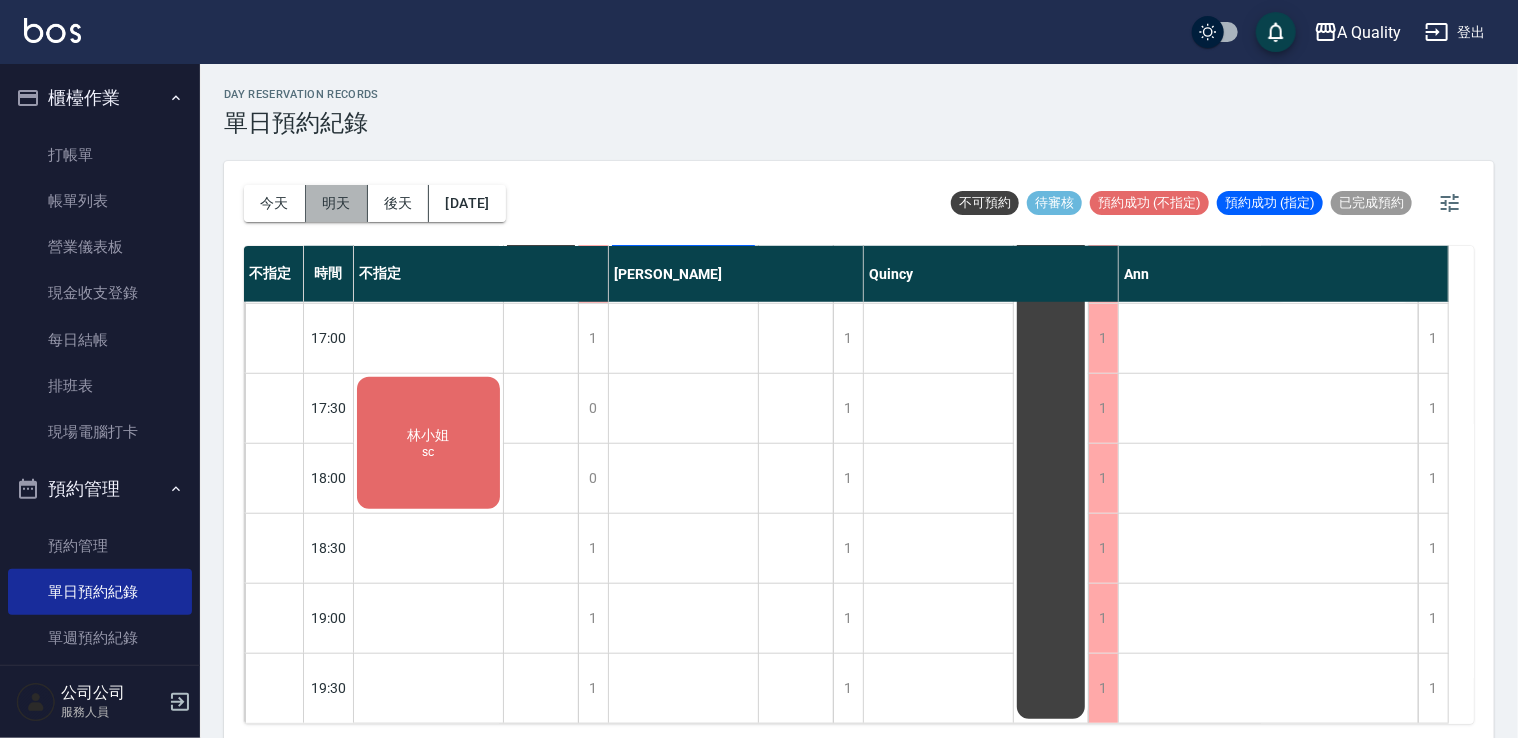 click on "明天" at bounding box center [337, 203] 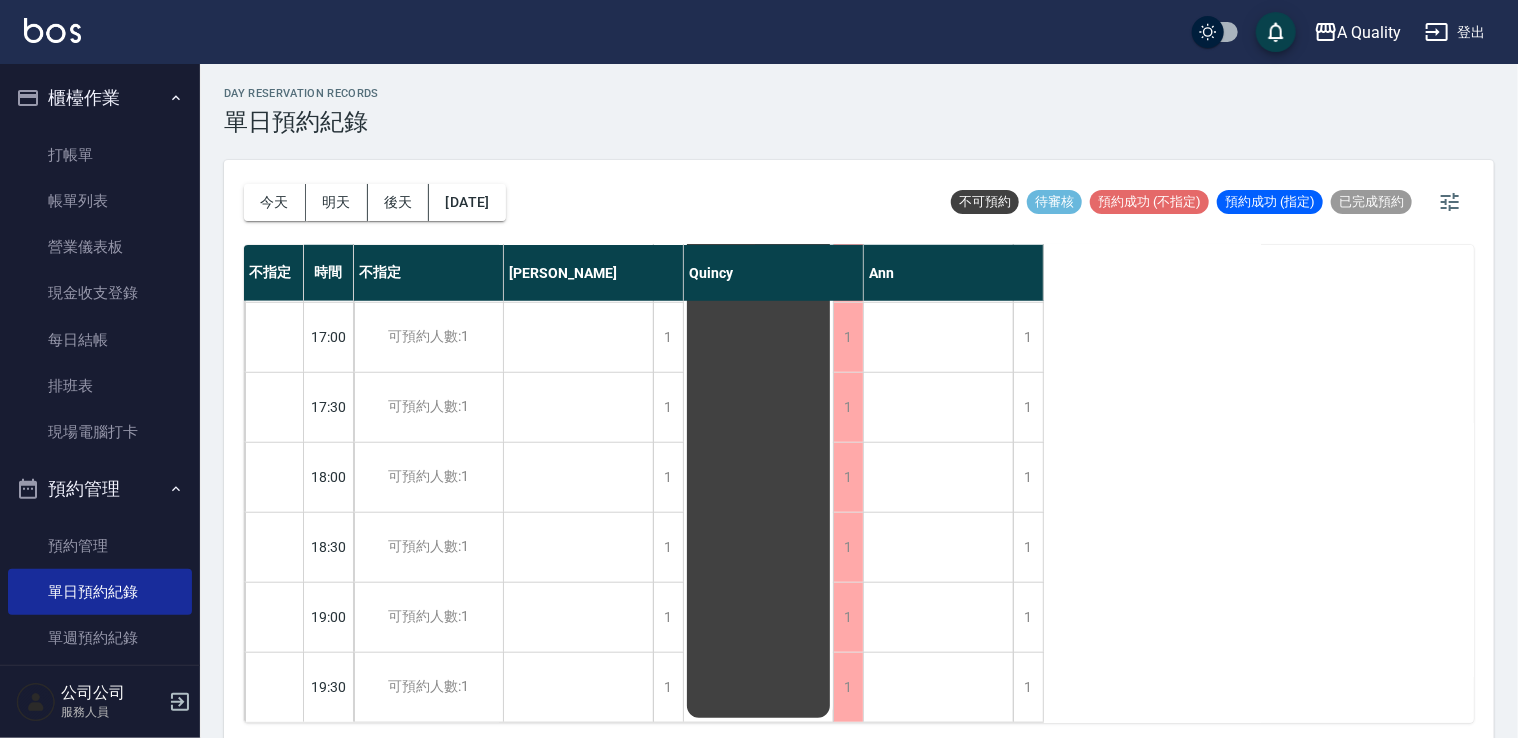 scroll, scrollTop: 0, scrollLeft: 0, axis: both 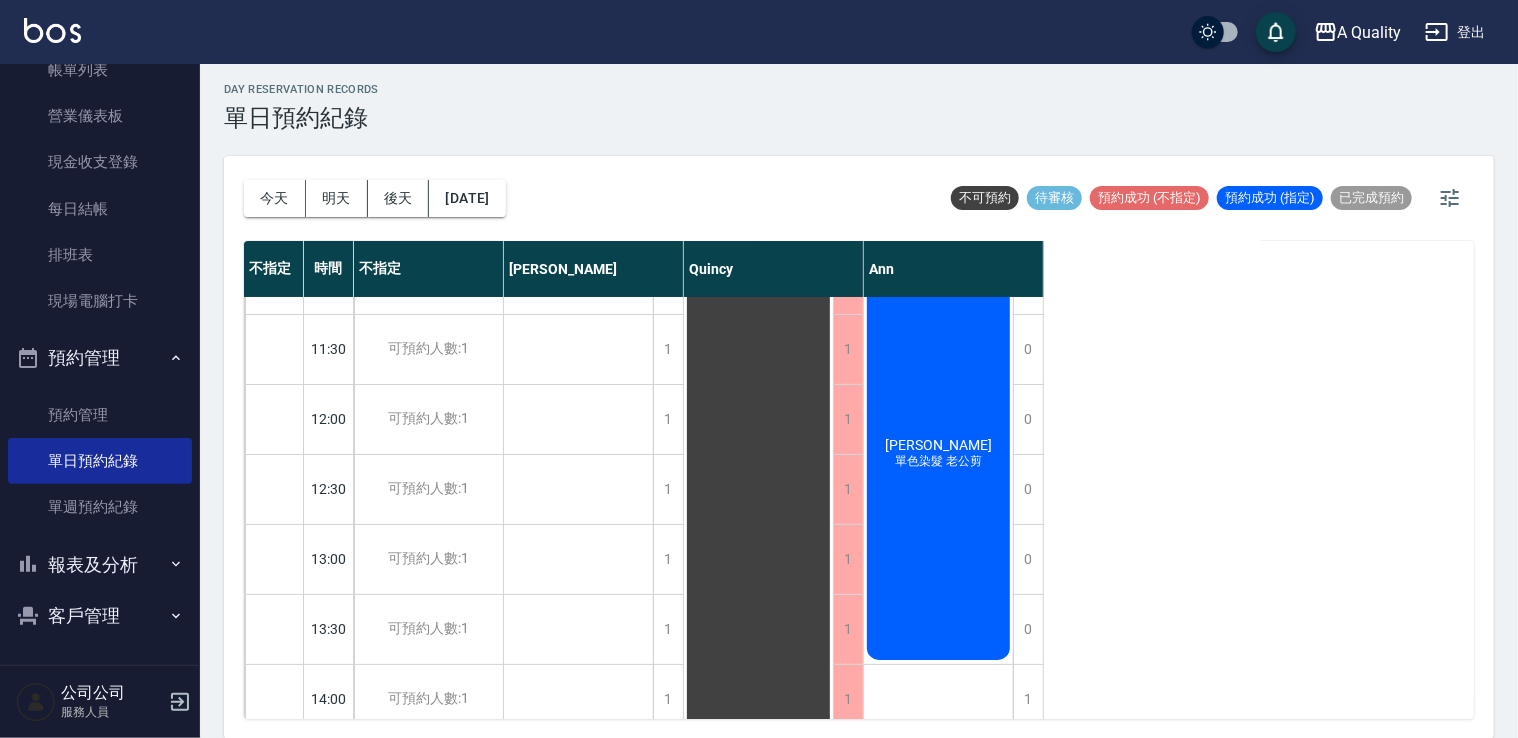 click on "客戶管理" at bounding box center (100, 616) 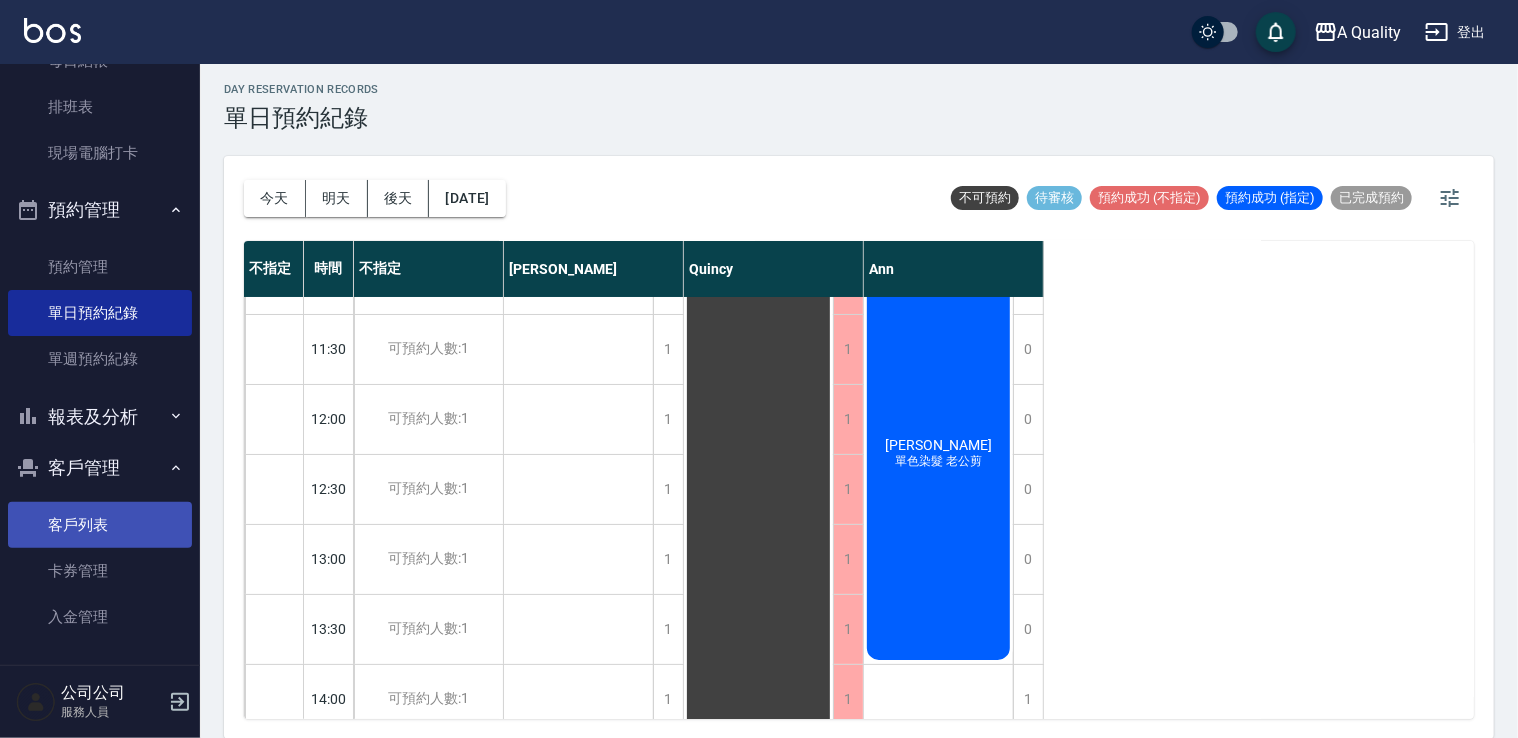 scroll, scrollTop: 283, scrollLeft: 0, axis: vertical 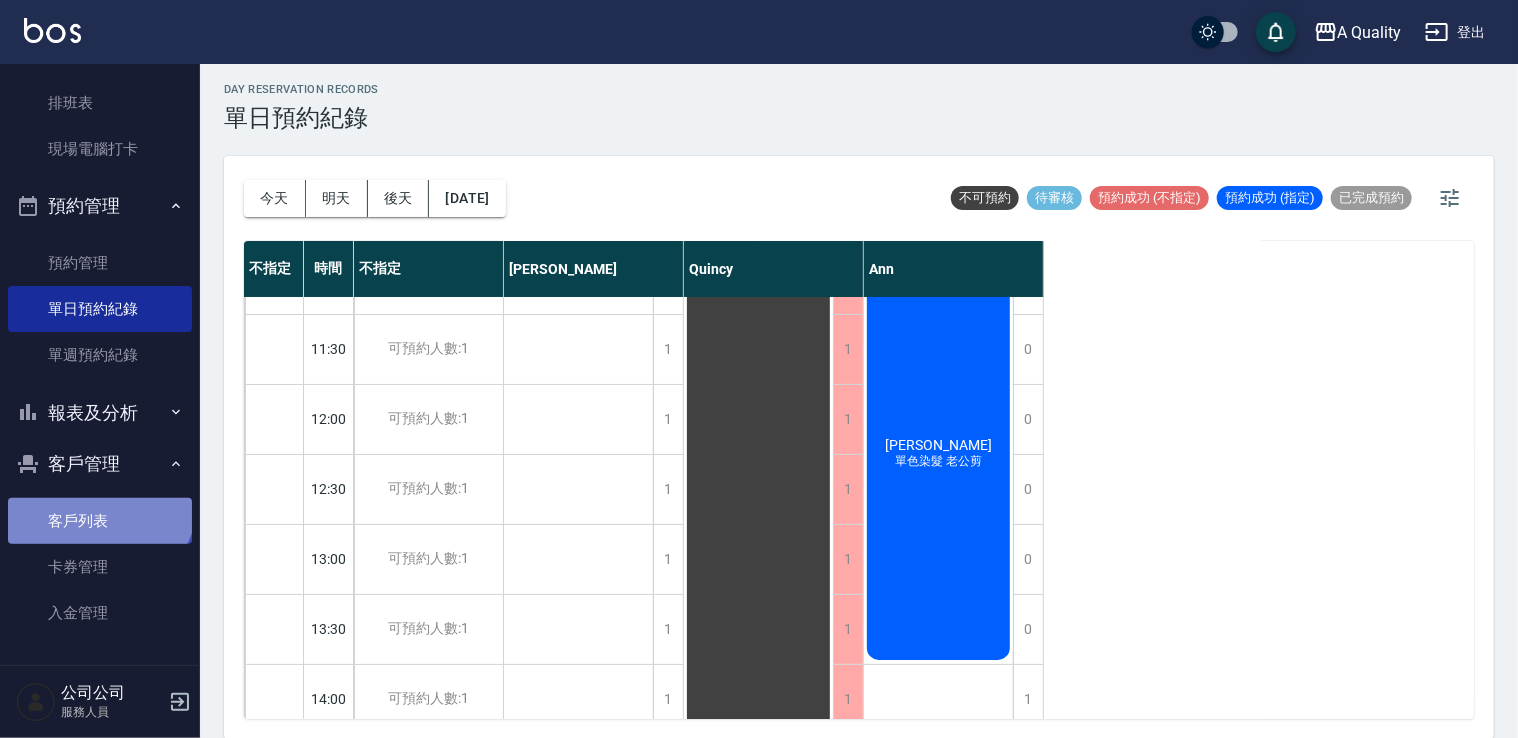 click on "客戶列表" at bounding box center [100, 521] 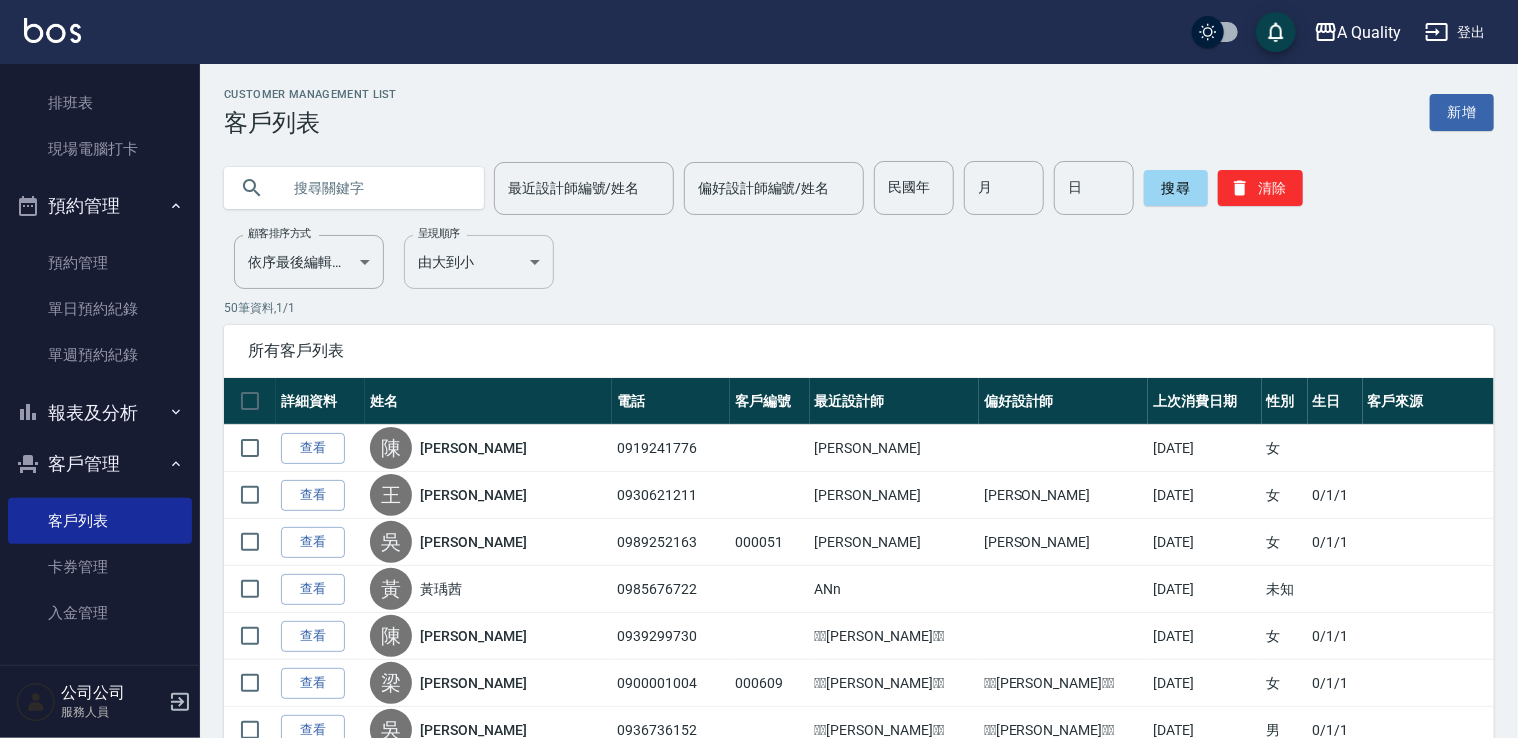 paste on "0934053491" 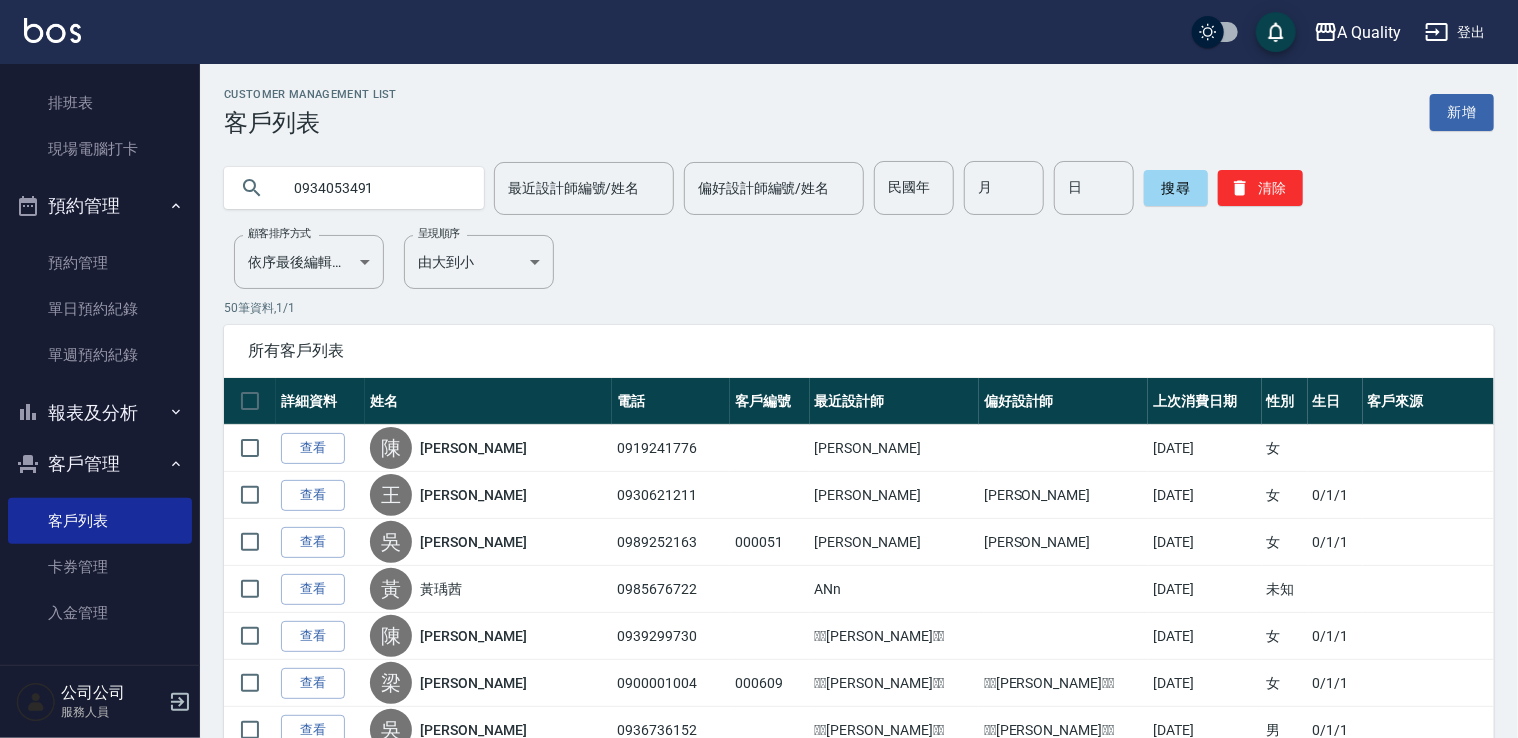 type on "0934053491" 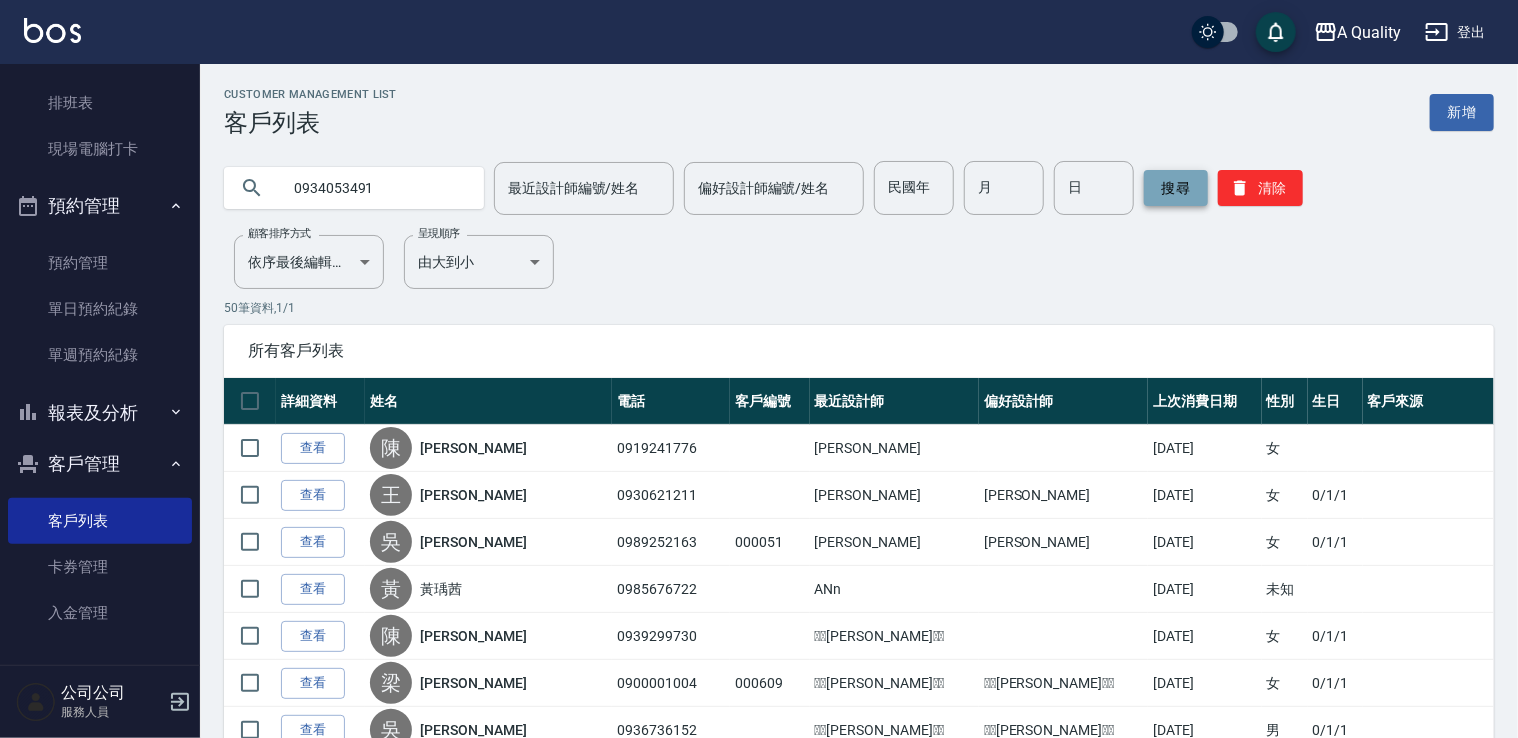 click on "搜尋" at bounding box center (1176, 188) 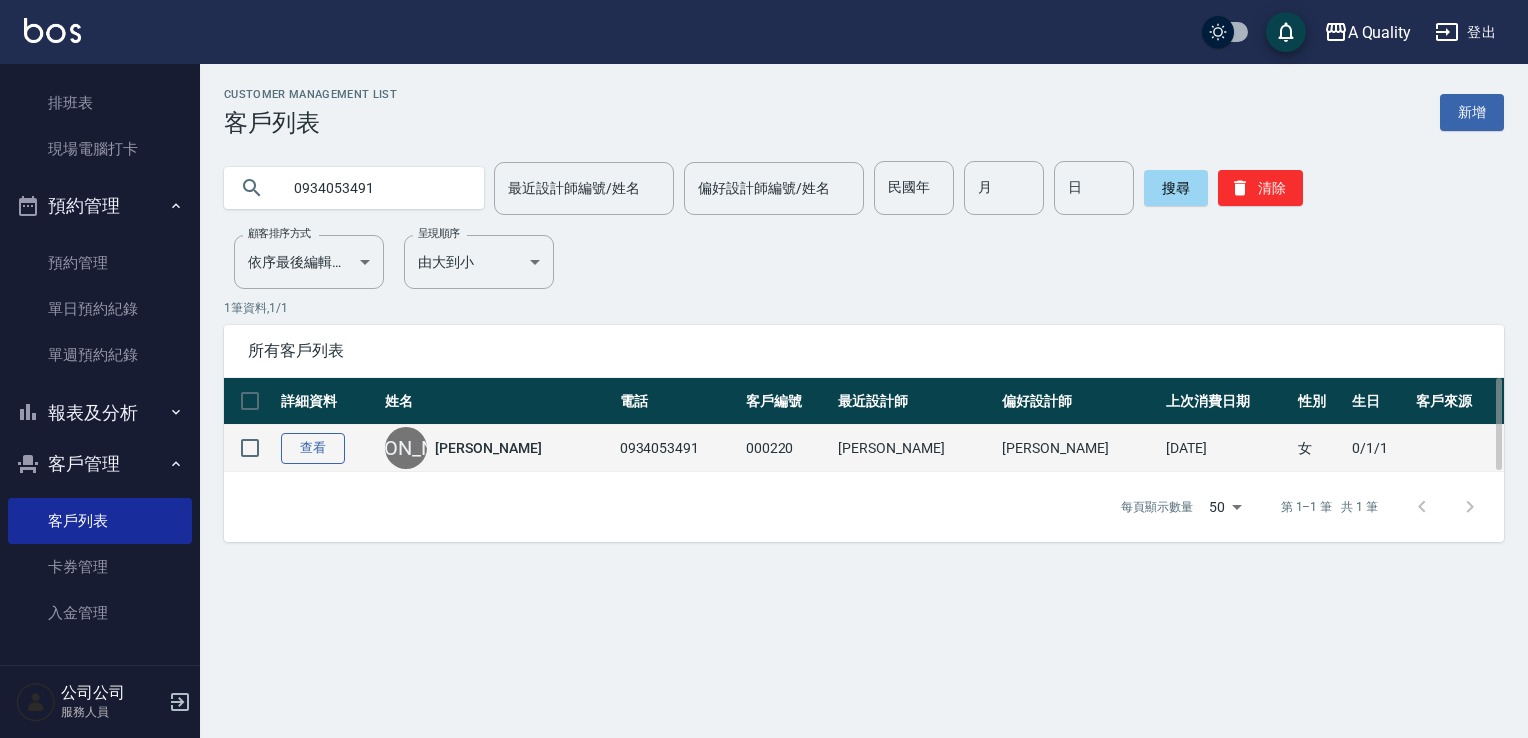 click on "查看" at bounding box center (313, 448) 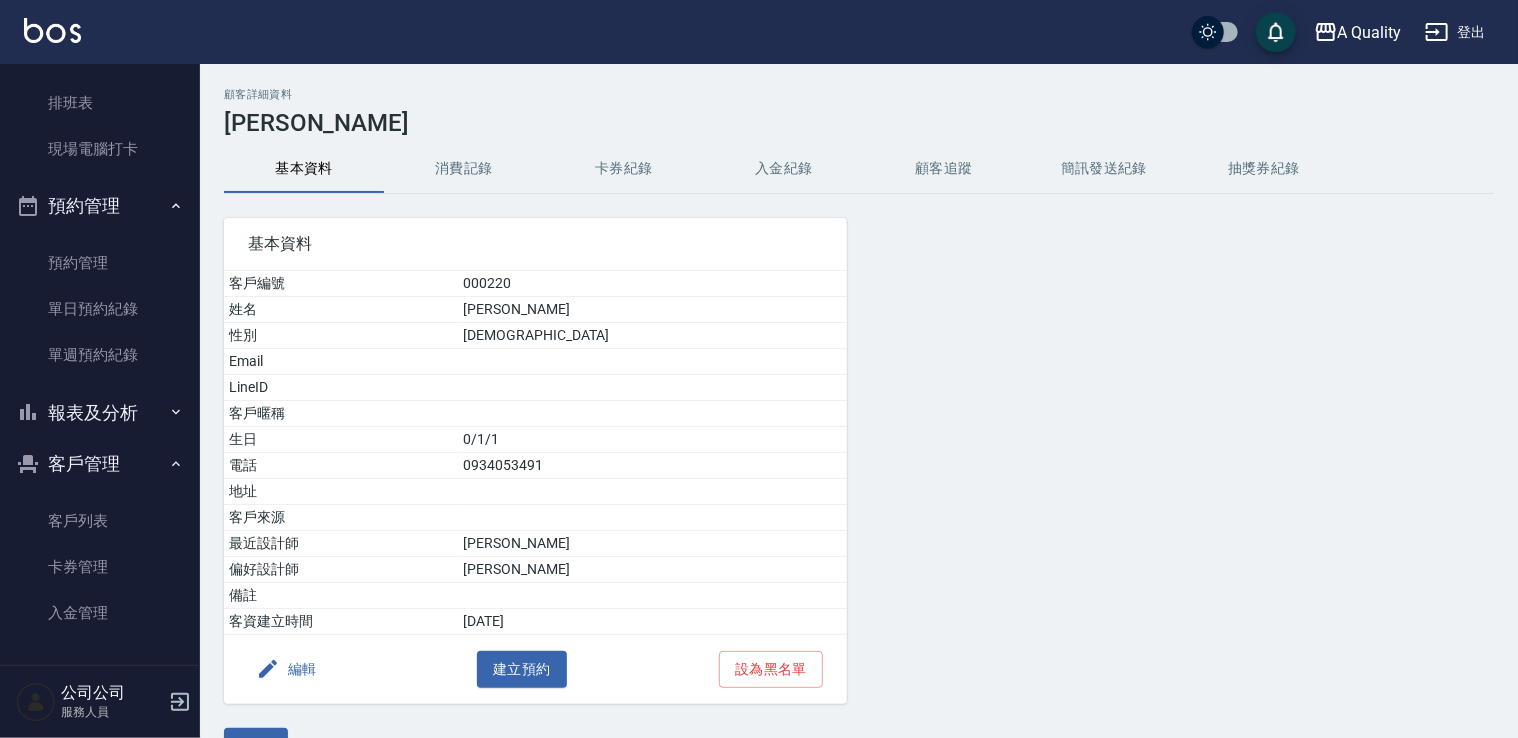 click on "消費記錄" at bounding box center (464, 169) 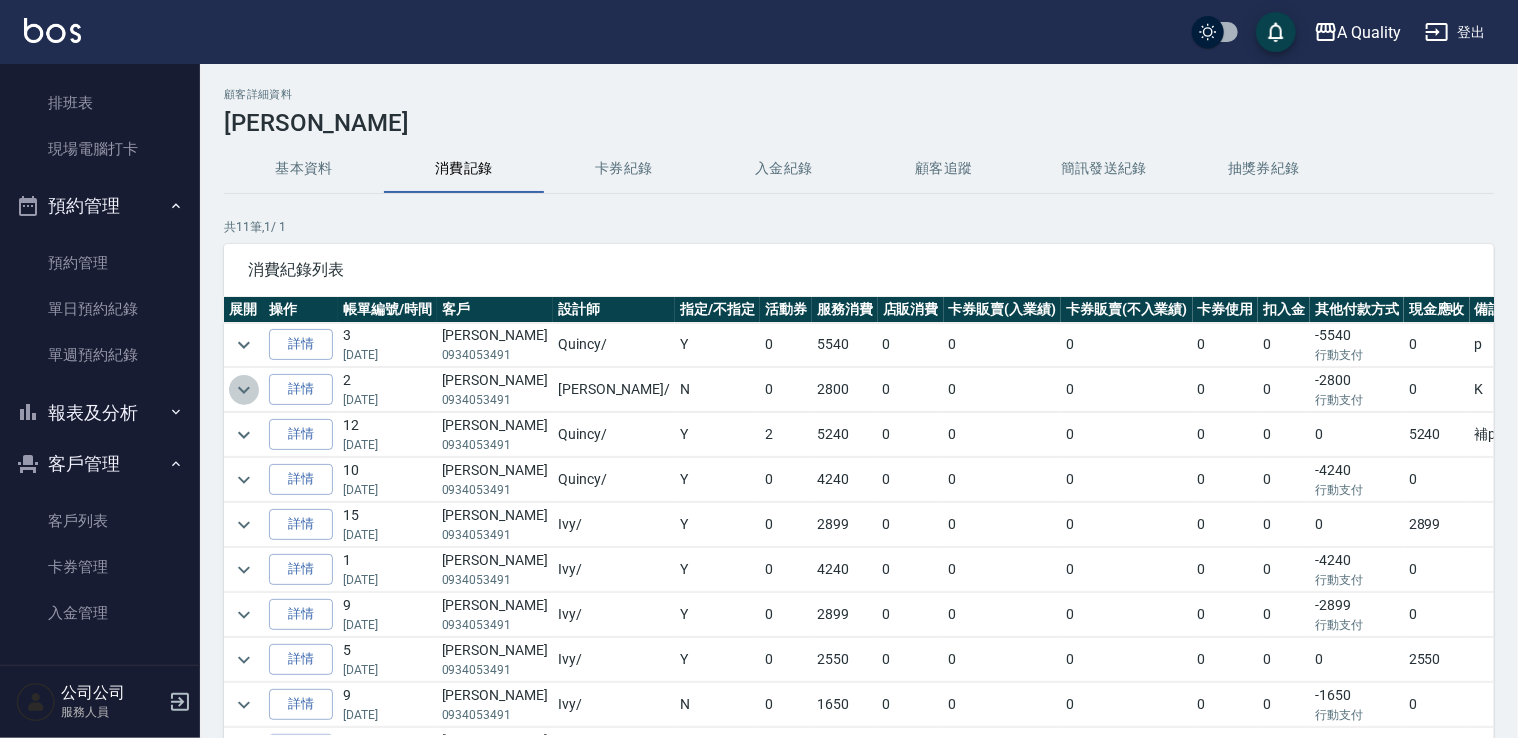 click 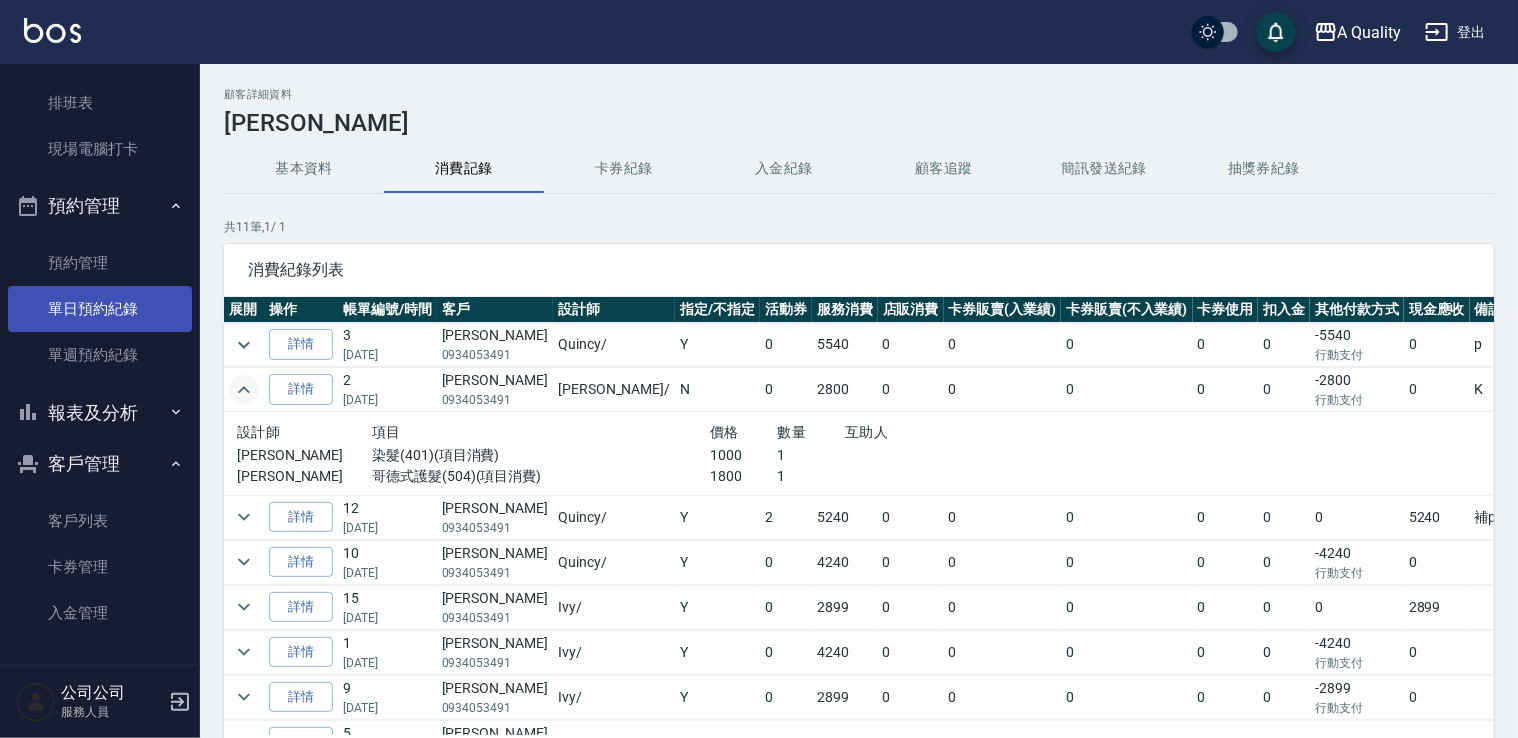 click on "單日預約紀錄" at bounding box center (100, 309) 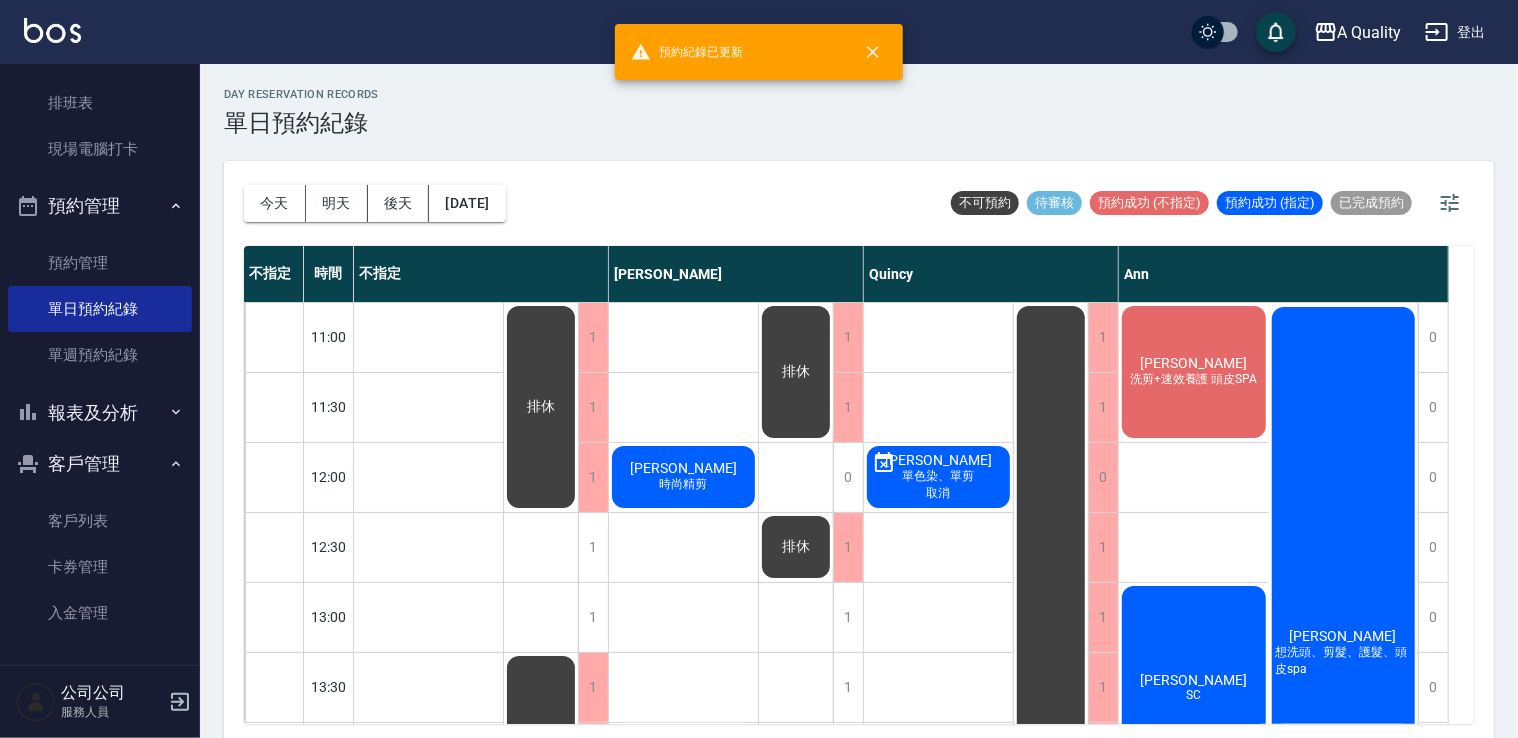 click on "今天 明天 後天 2025/07/12 不可預約 待審核 預約成功 (不指定) 預約成功 (指定) 已完成預約" at bounding box center (859, 203) 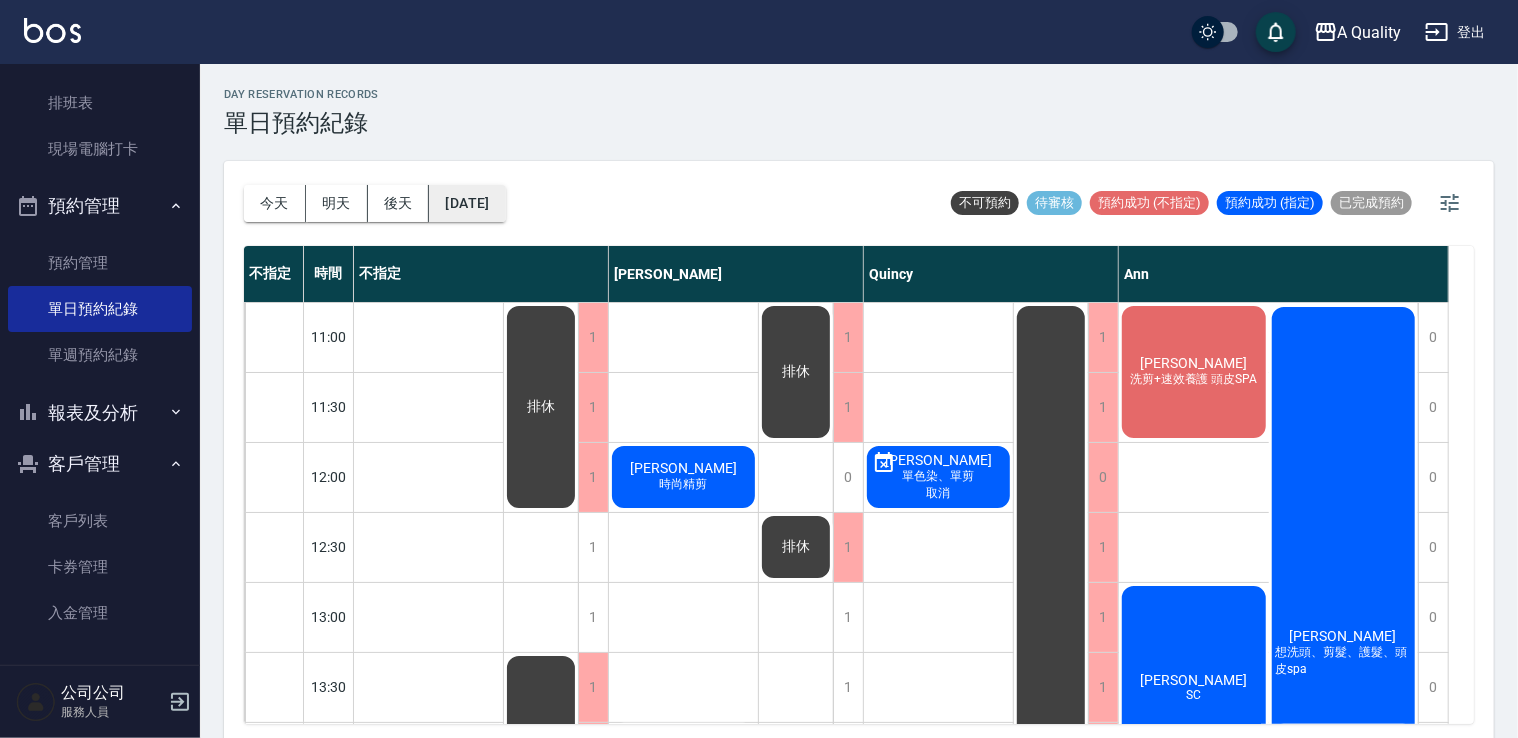 click on "[DATE]" at bounding box center [467, 203] 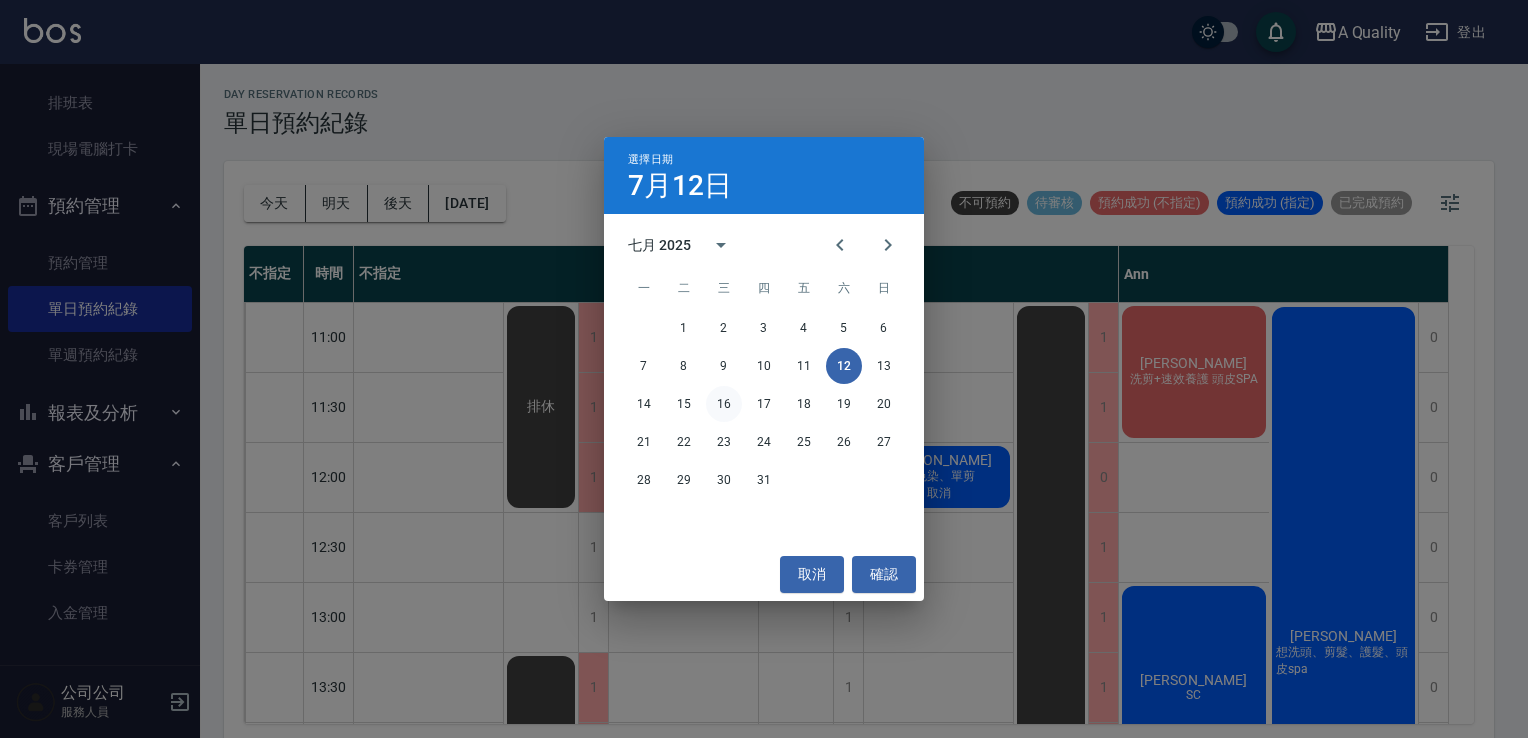 click on "16" at bounding box center [724, 404] 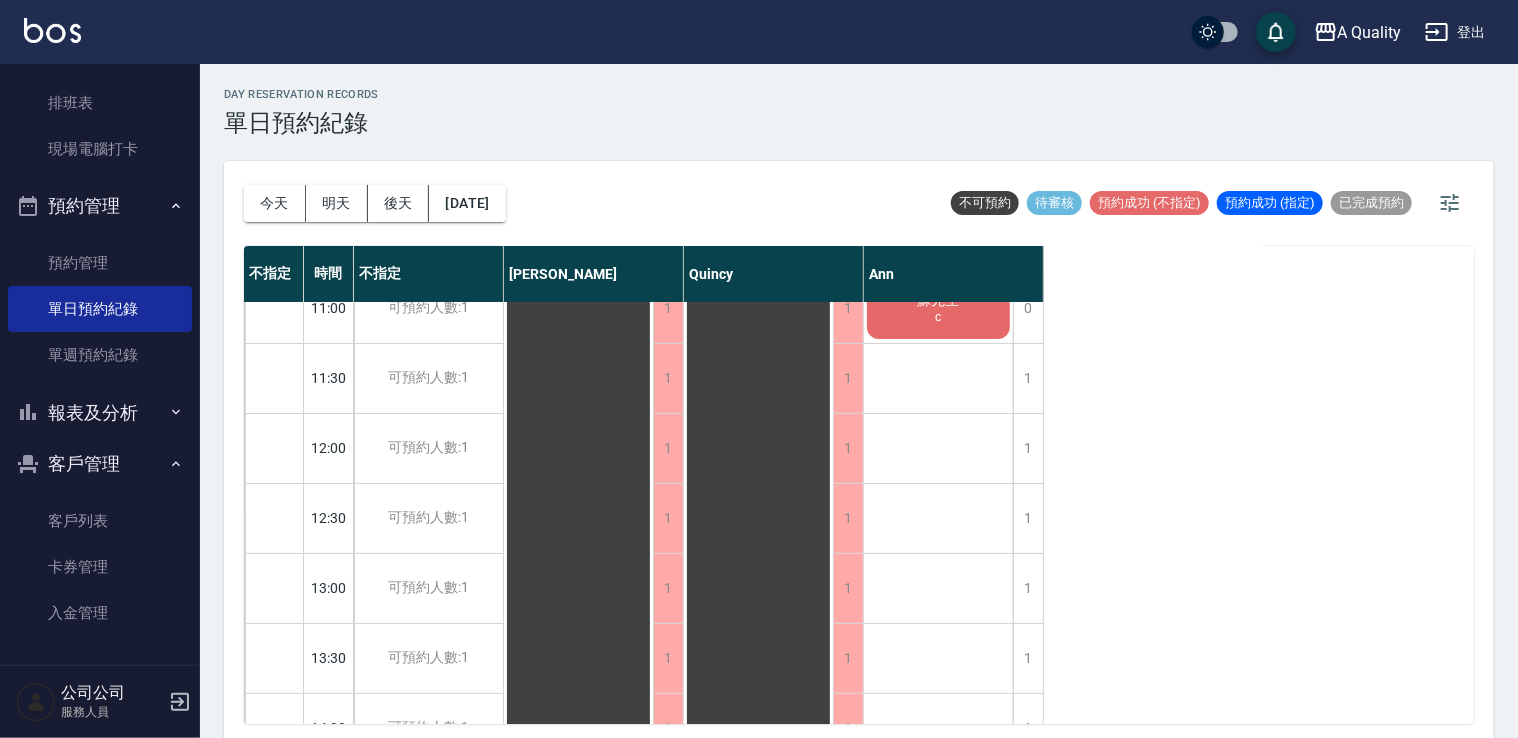 scroll, scrollTop: 0, scrollLeft: 0, axis: both 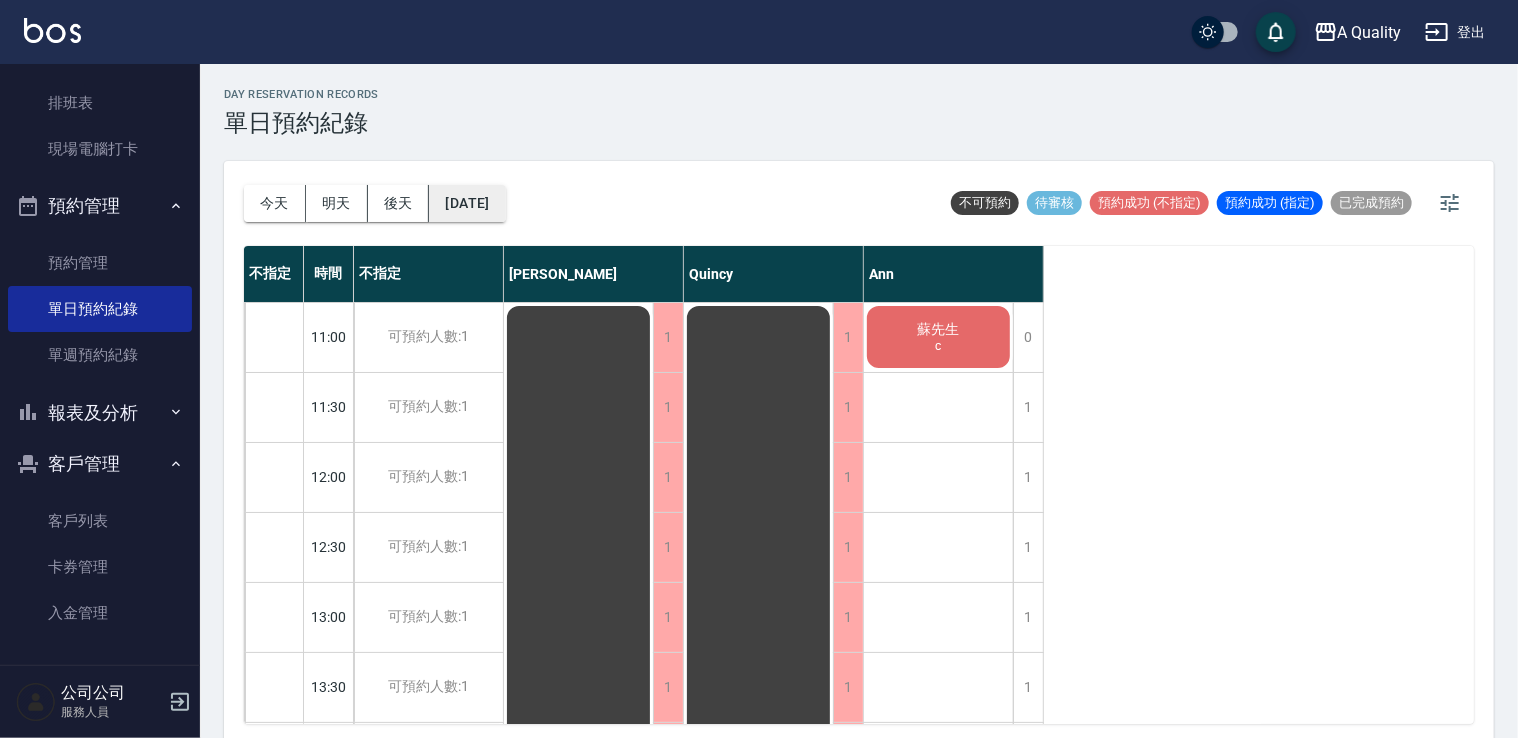 click on "[DATE]" at bounding box center (467, 203) 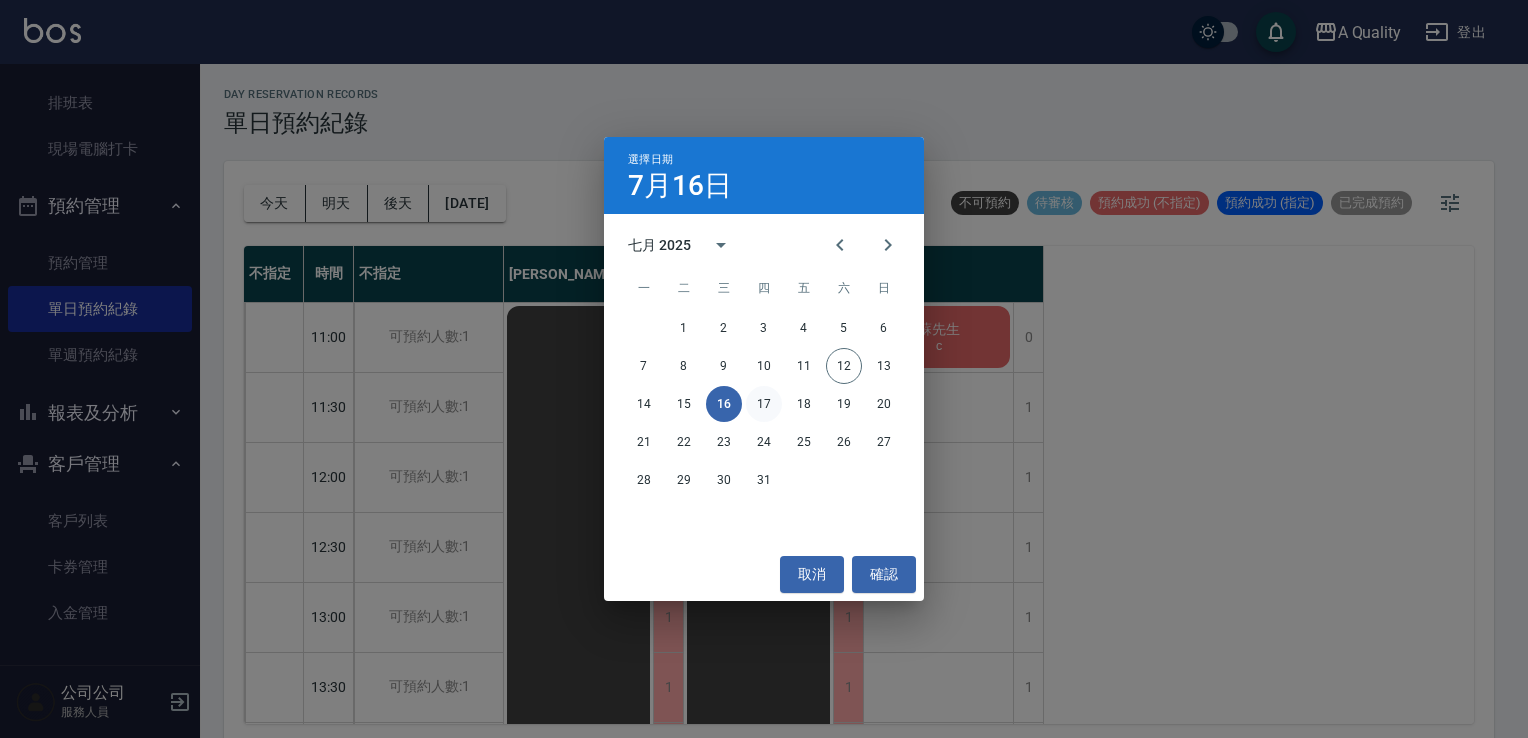 click on "17" at bounding box center (764, 404) 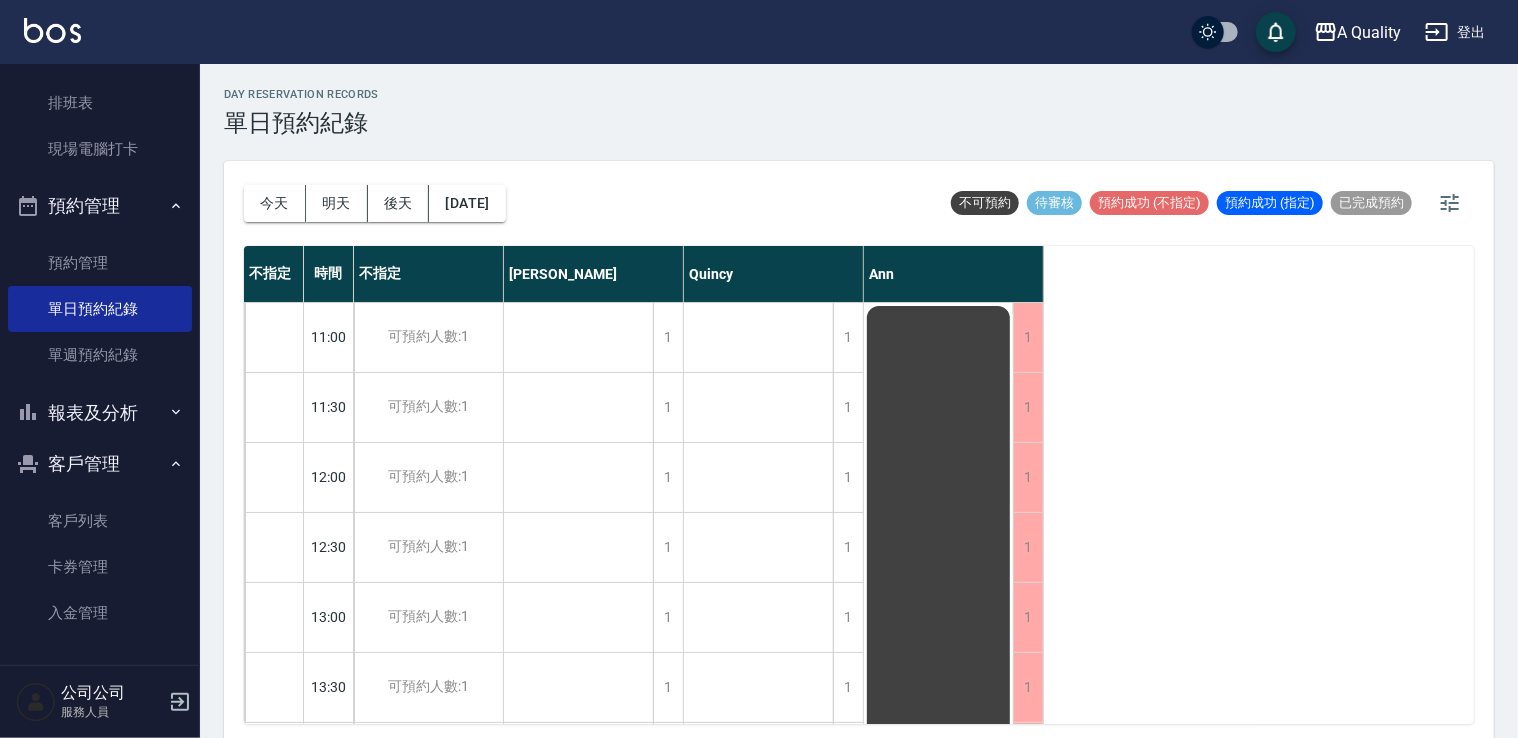scroll, scrollTop: 0, scrollLeft: 0, axis: both 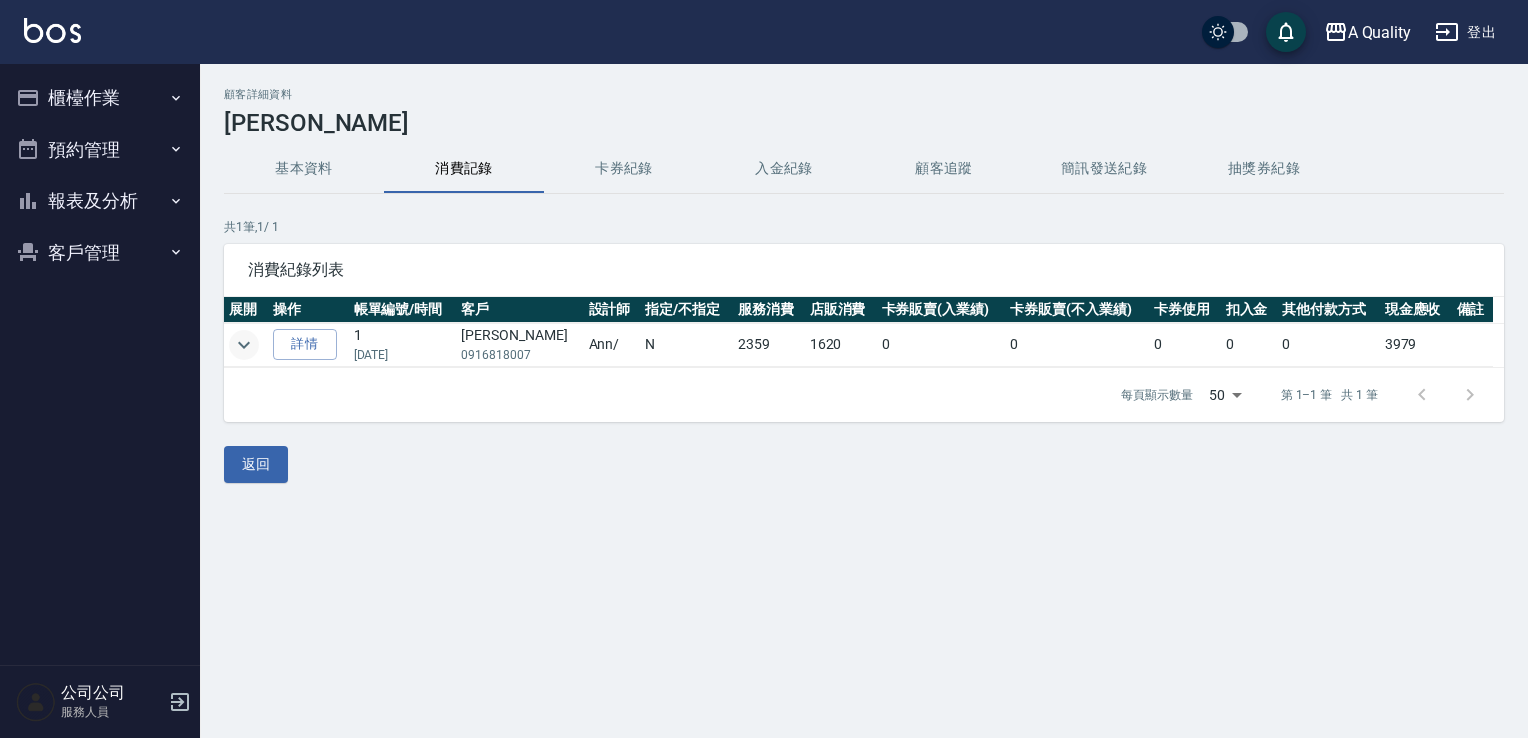 click at bounding box center [244, 345] 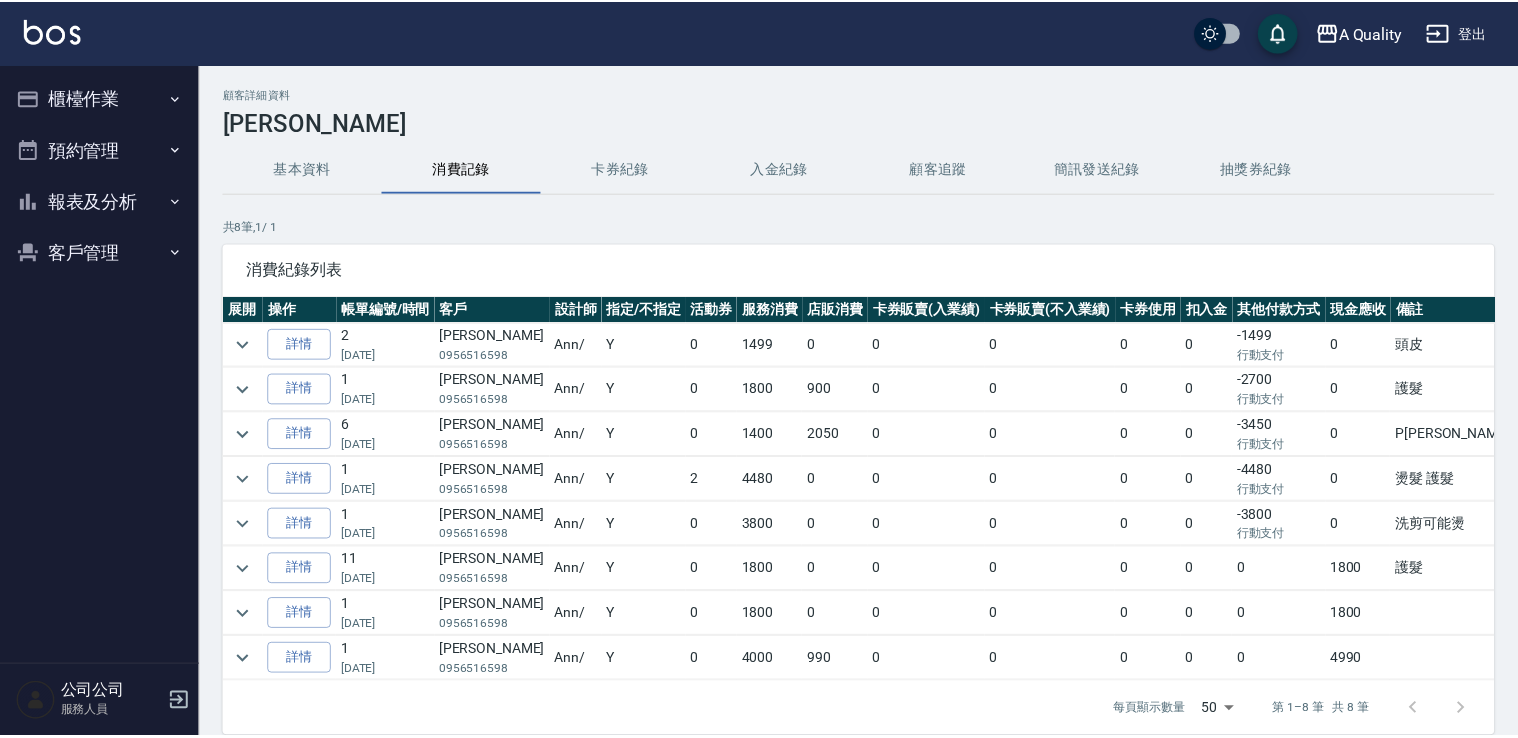 scroll, scrollTop: 0, scrollLeft: 0, axis: both 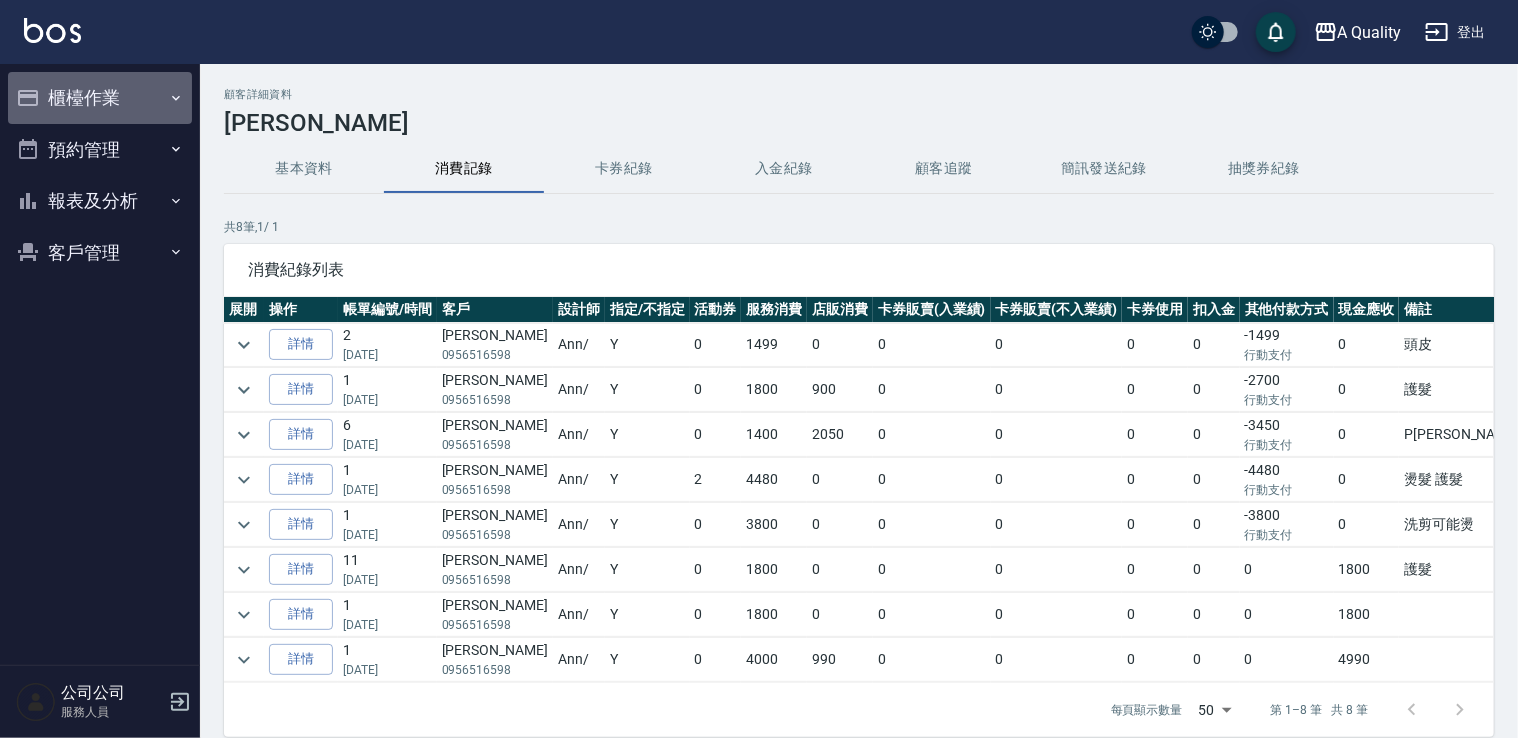 click on "櫃檯作業" at bounding box center (100, 98) 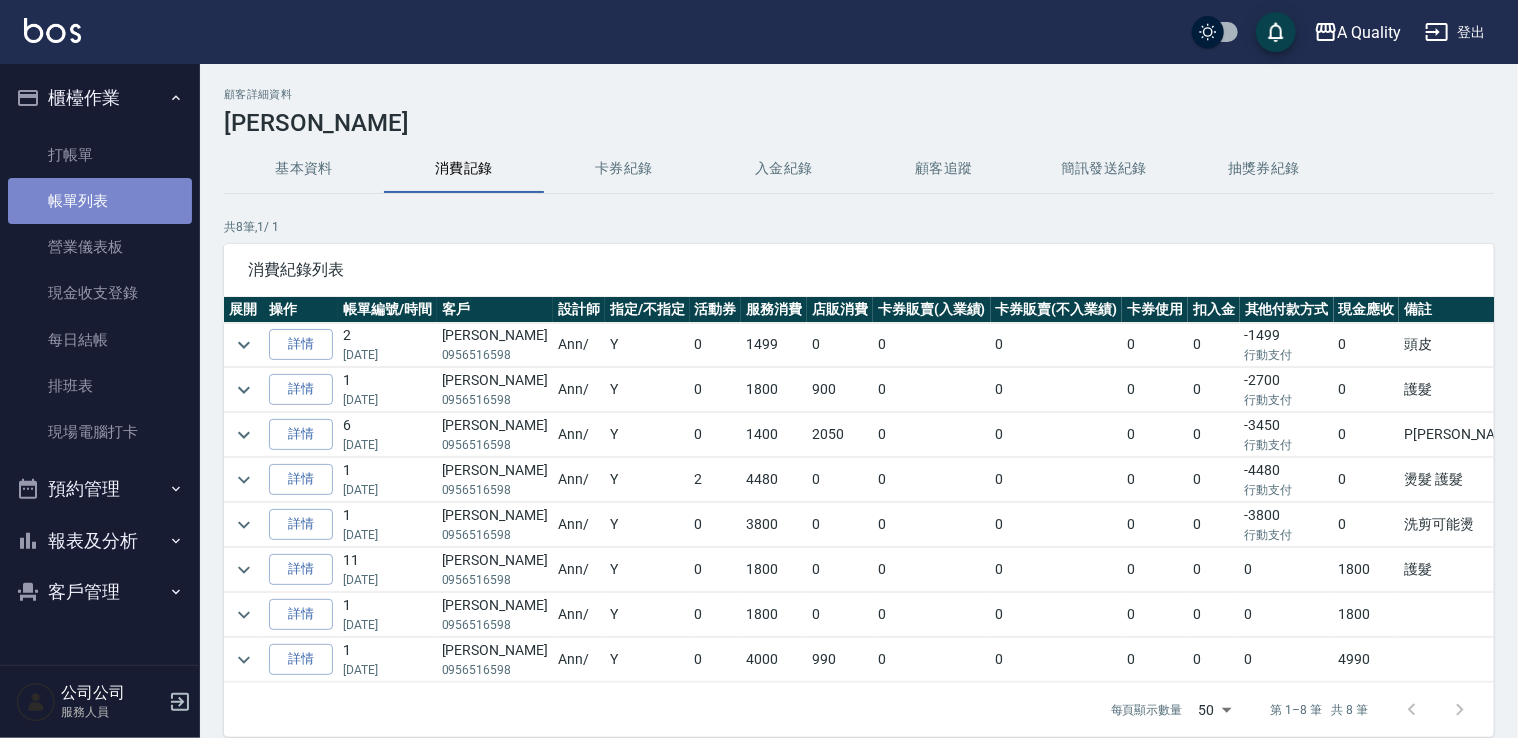 click on "帳單列表" at bounding box center [100, 201] 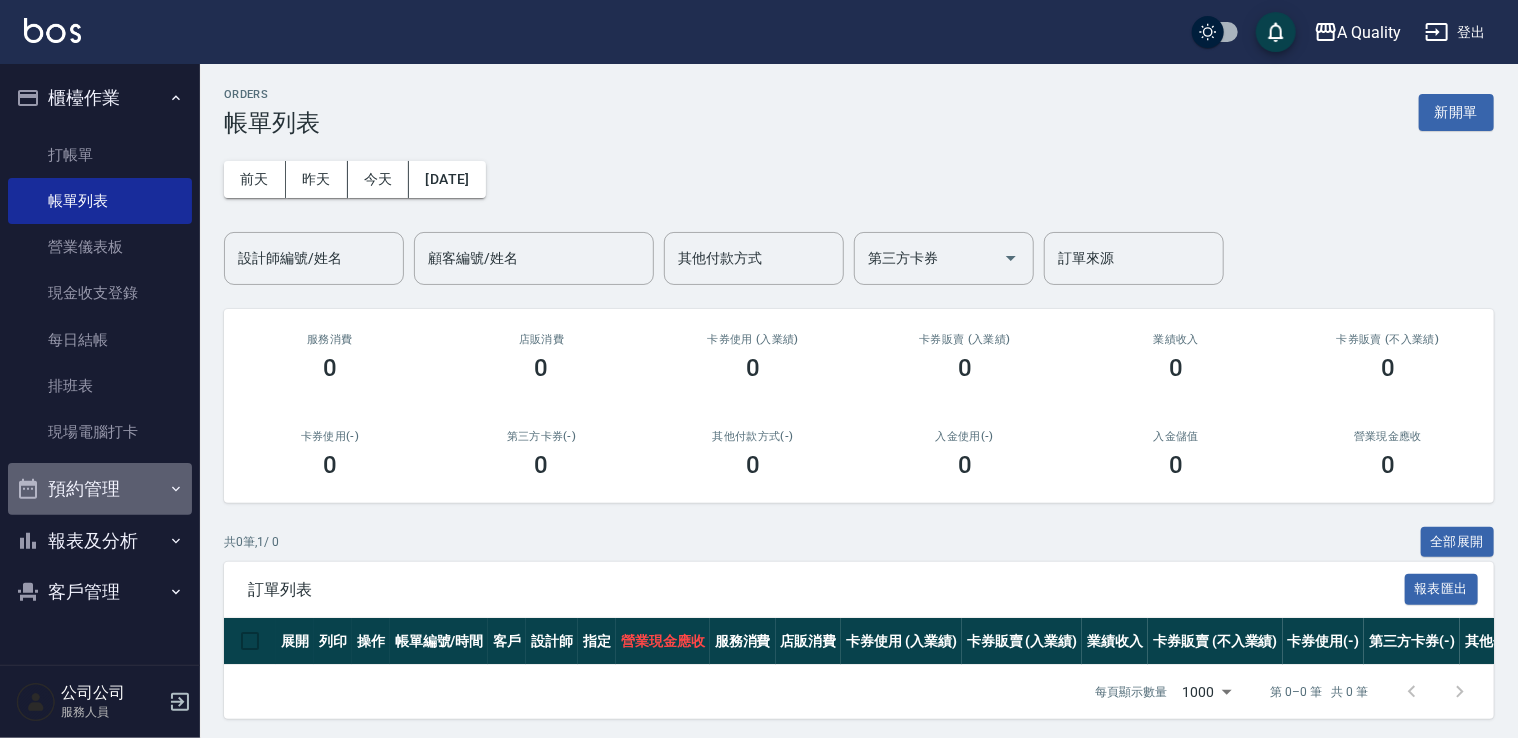 drag, startPoint x: 152, startPoint y: 481, endPoint x: 120, endPoint y: 492, distance: 33.83785 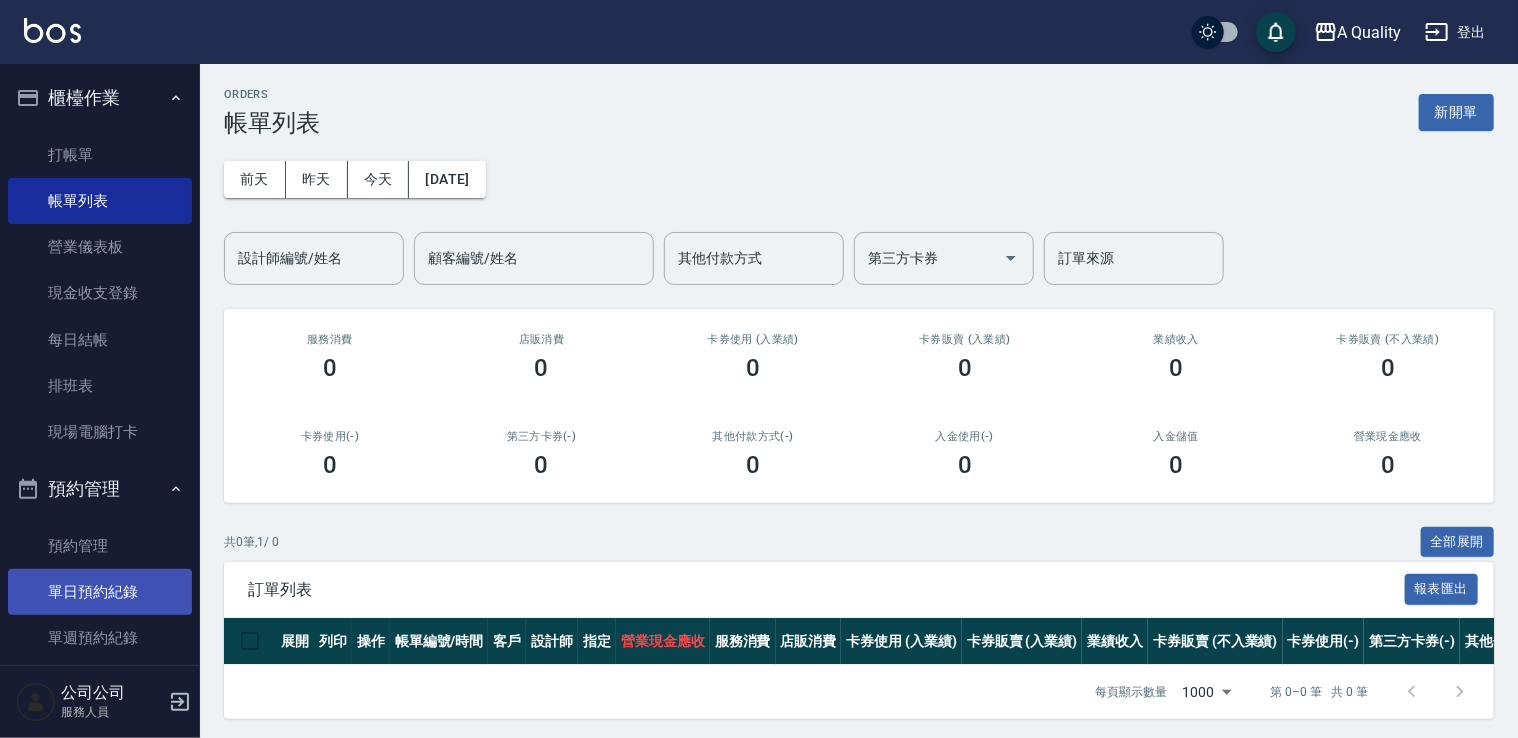 click on "單日預約紀錄" at bounding box center (100, 592) 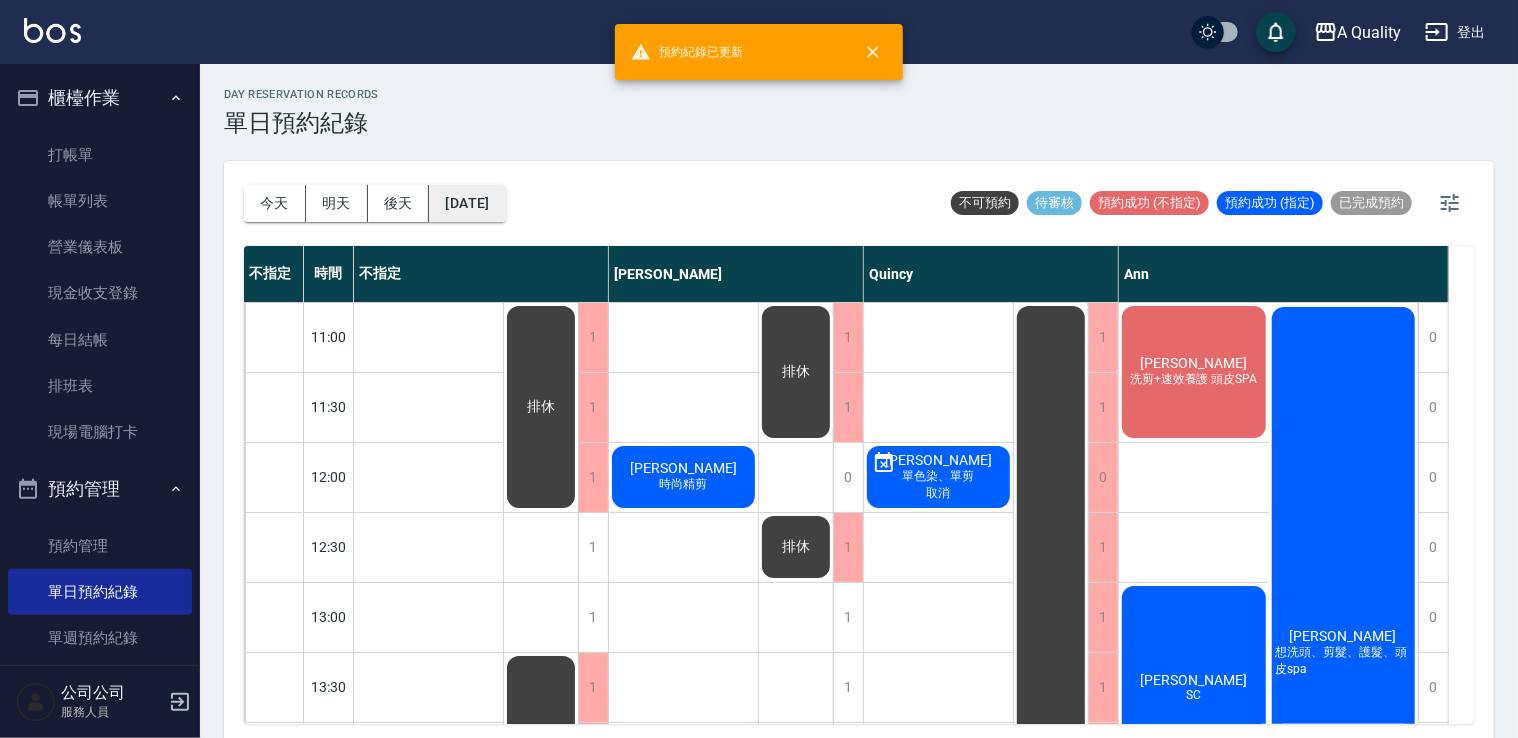 click on "[DATE]" at bounding box center [467, 203] 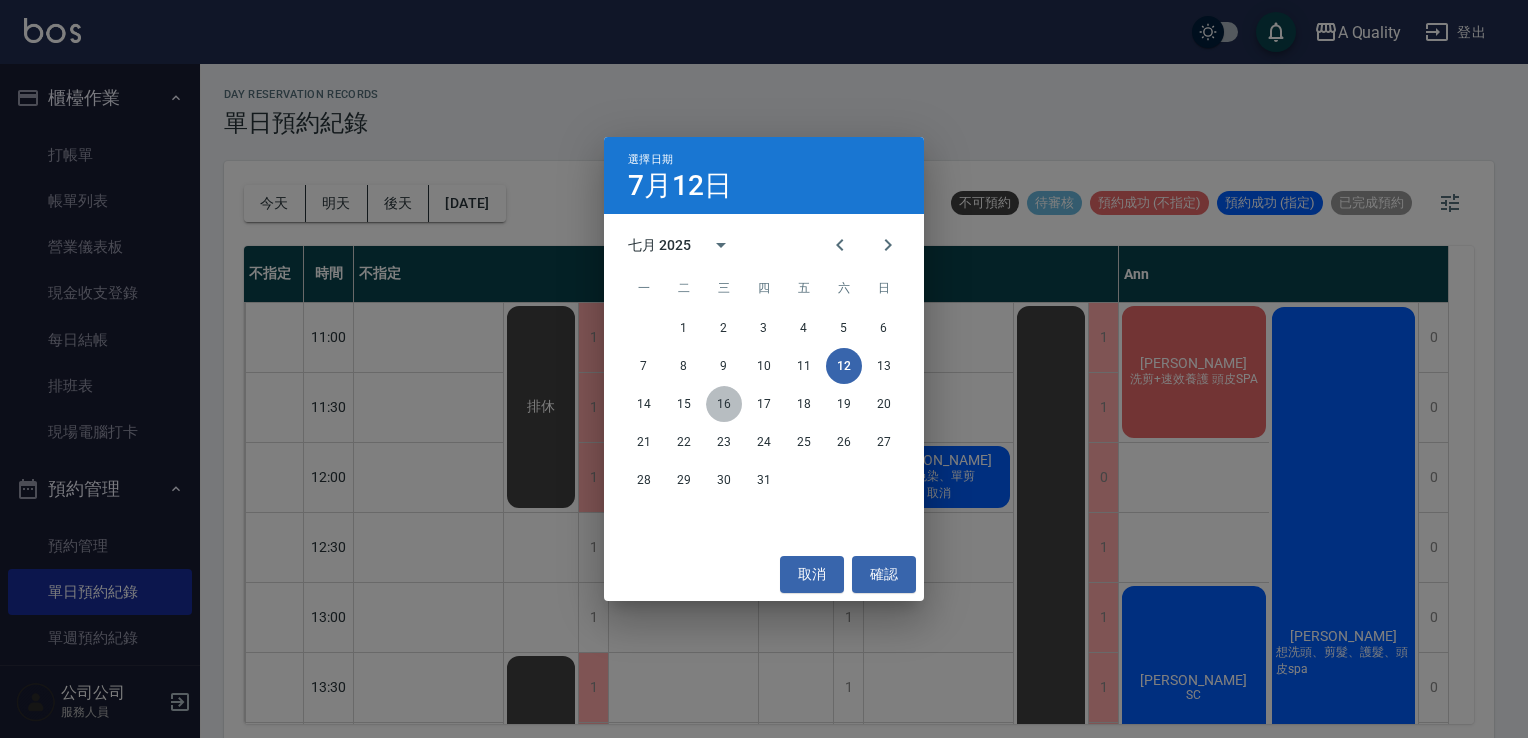 click on "16" at bounding box center (724, 404) 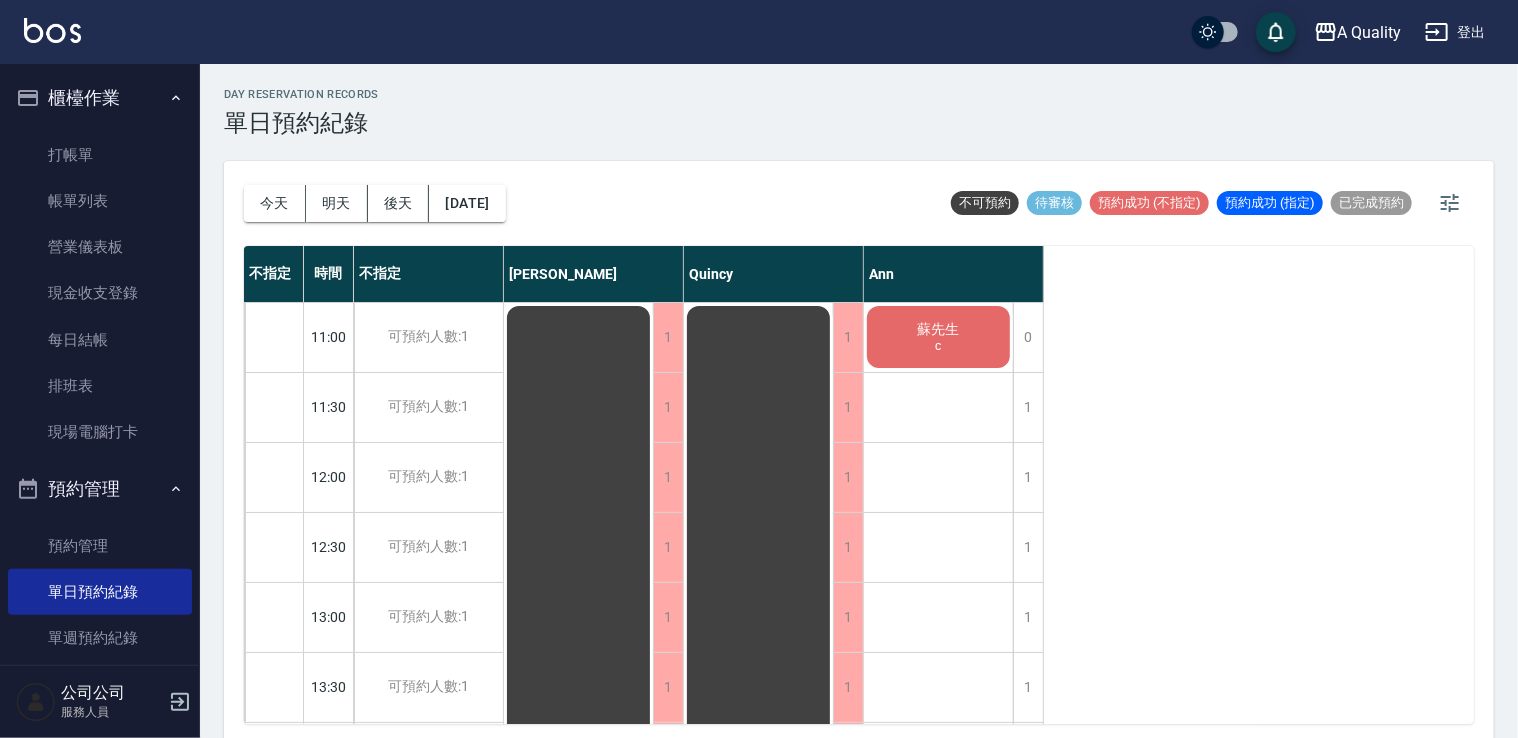 scroll, scrollTop: 0, scrollLeft: 0, axis: both 